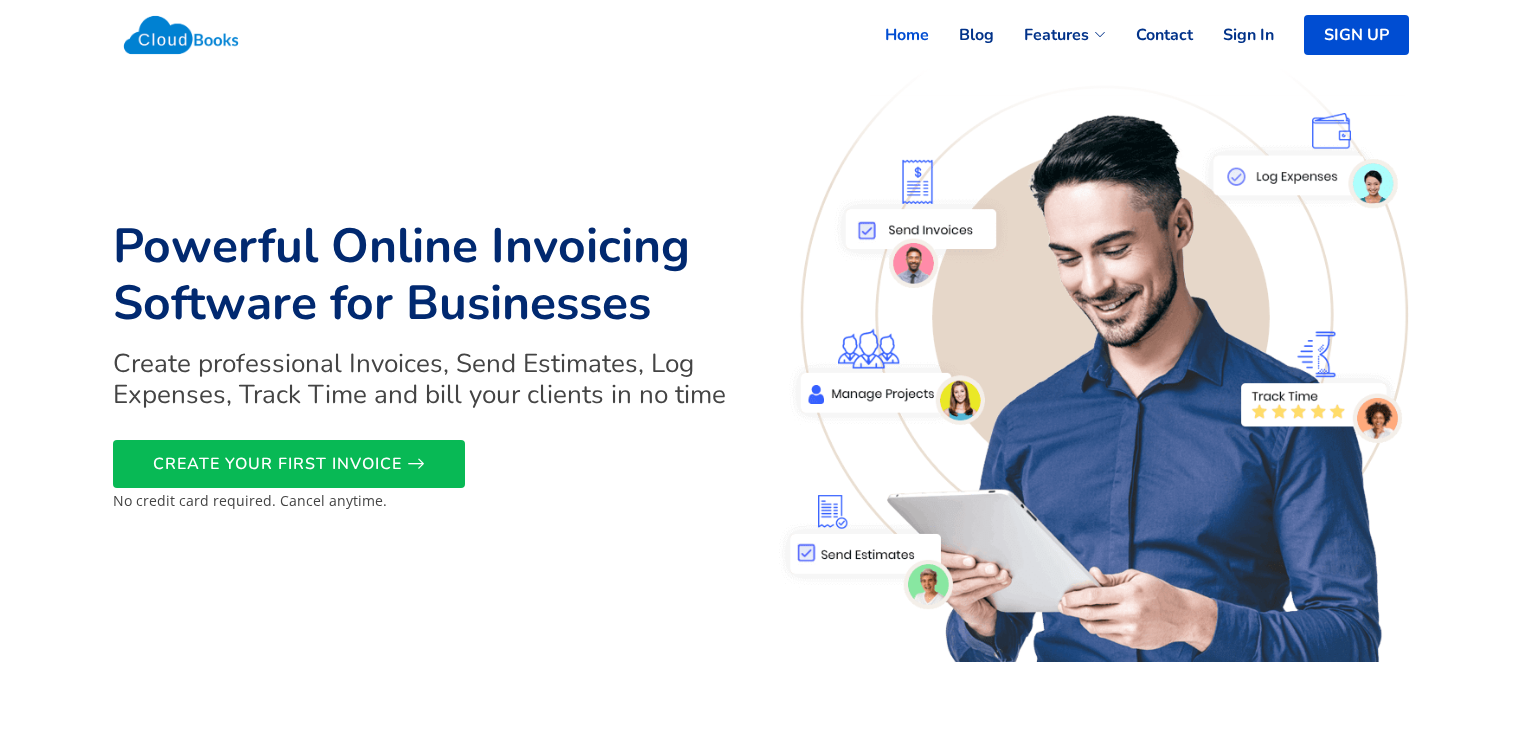scroll, scrollTop: 0, scrollLeft: 0, axis: both 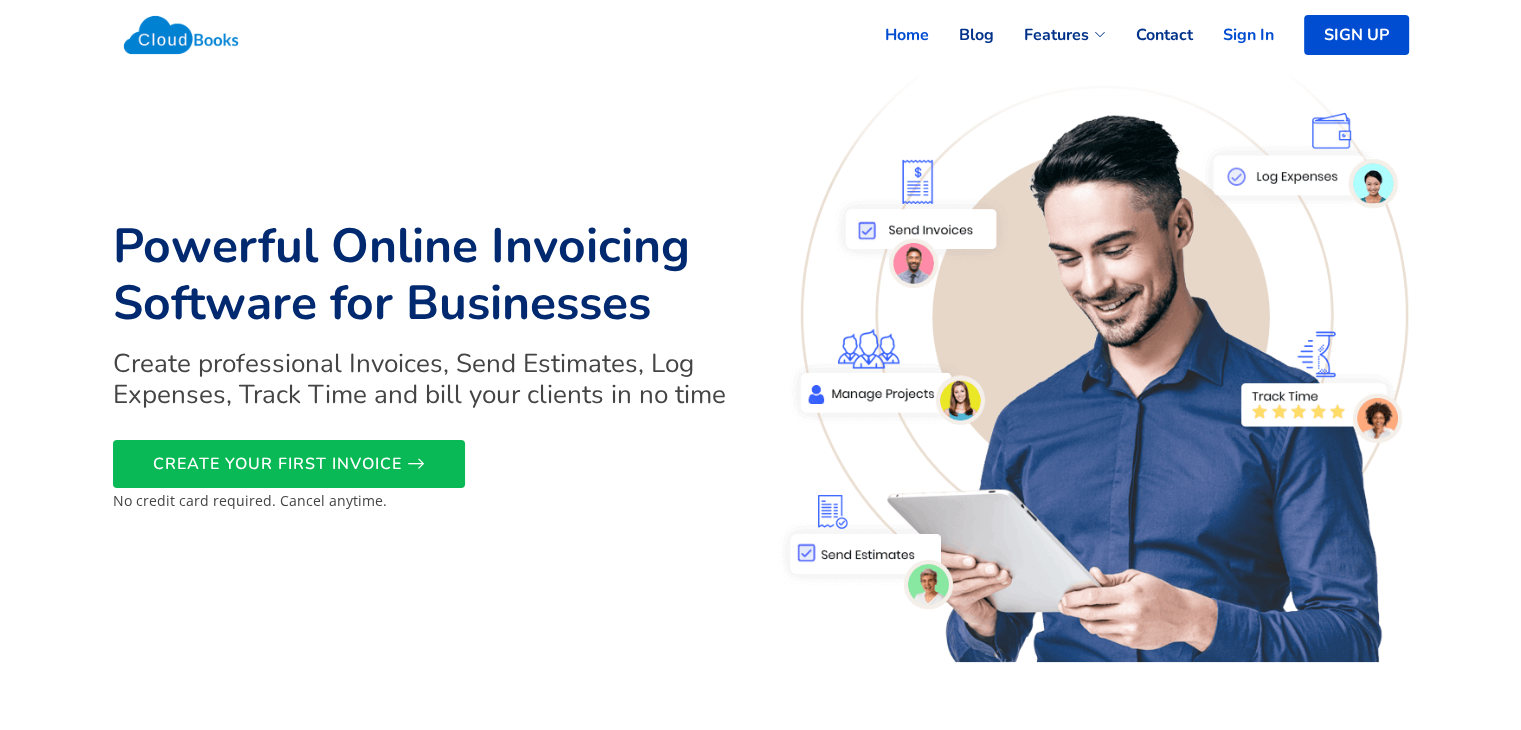 click on "Sign In" at bounding box center [1233, 35] 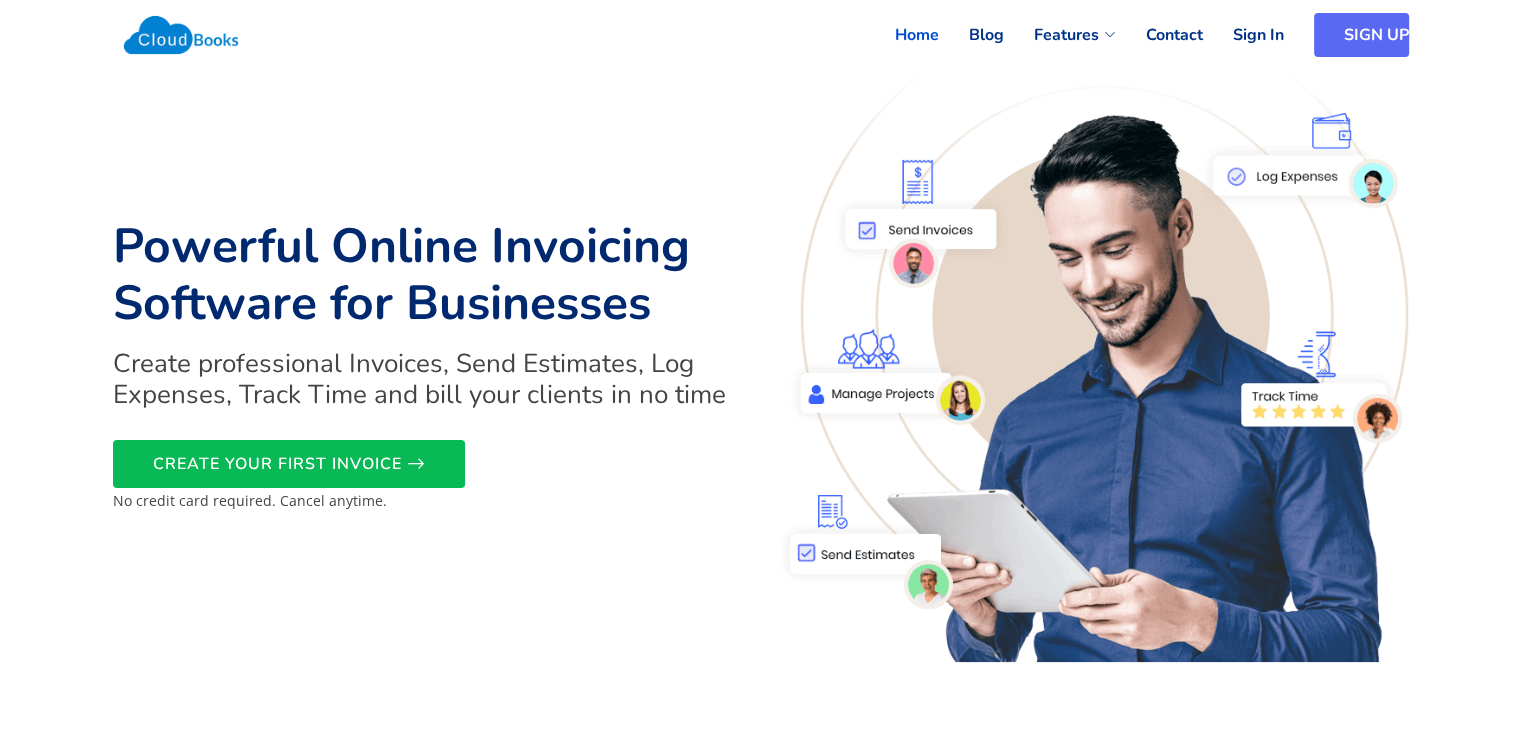 click on "SIGN UP" at bounding box center [1361, 35] 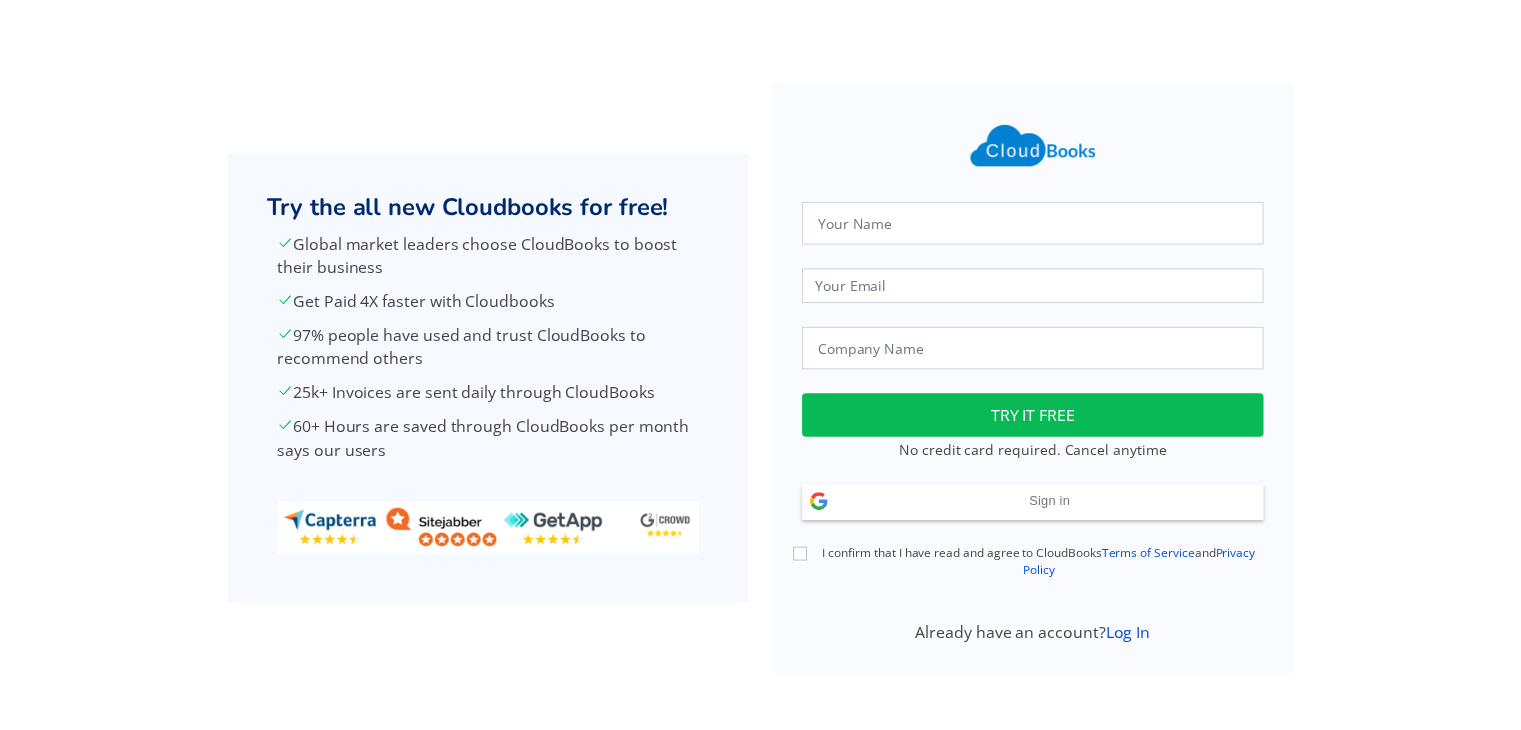 scroll, scrollTop: 0, scrollLeft: 0, axis: both 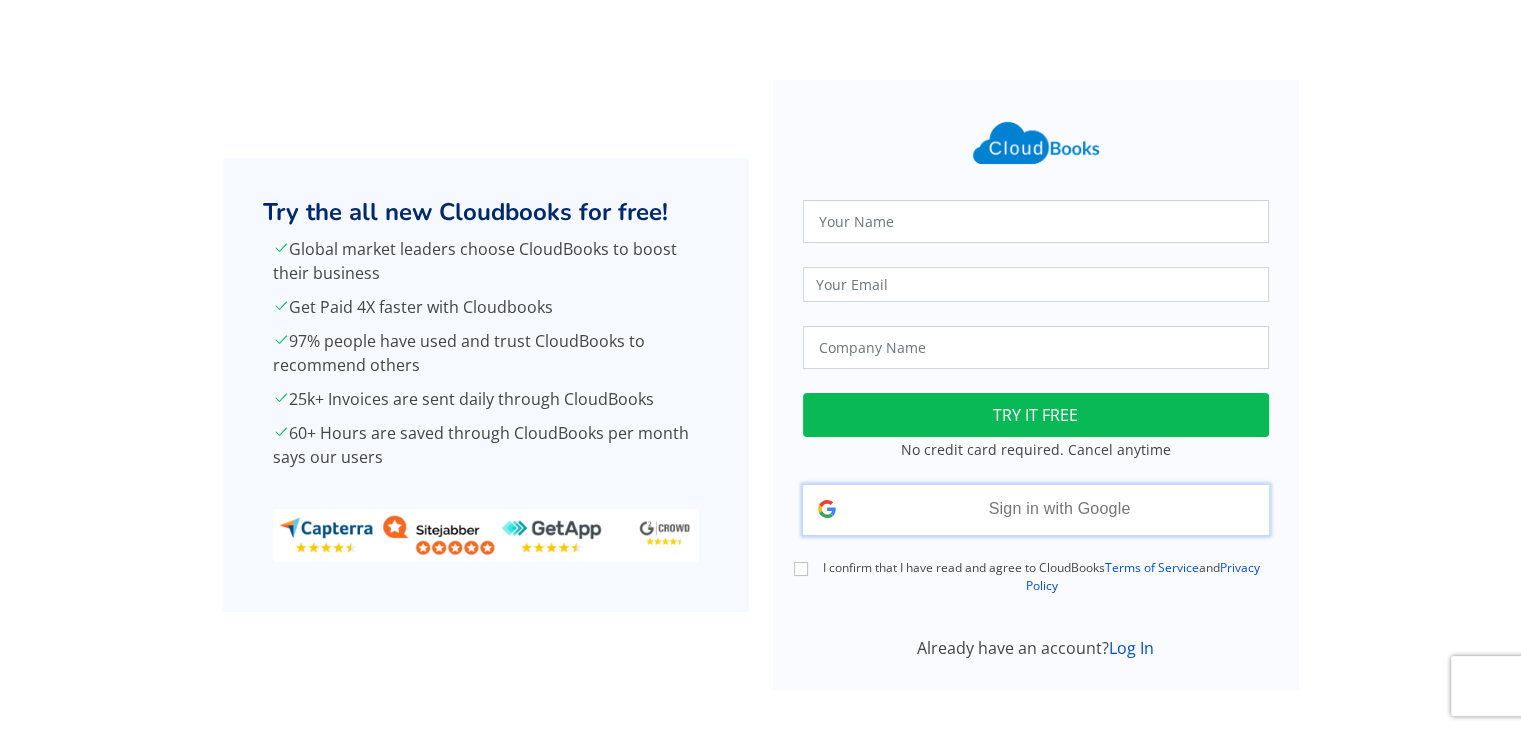 click on "Sign in with Google Signed in with Google" at bounding box center [1036, 510] 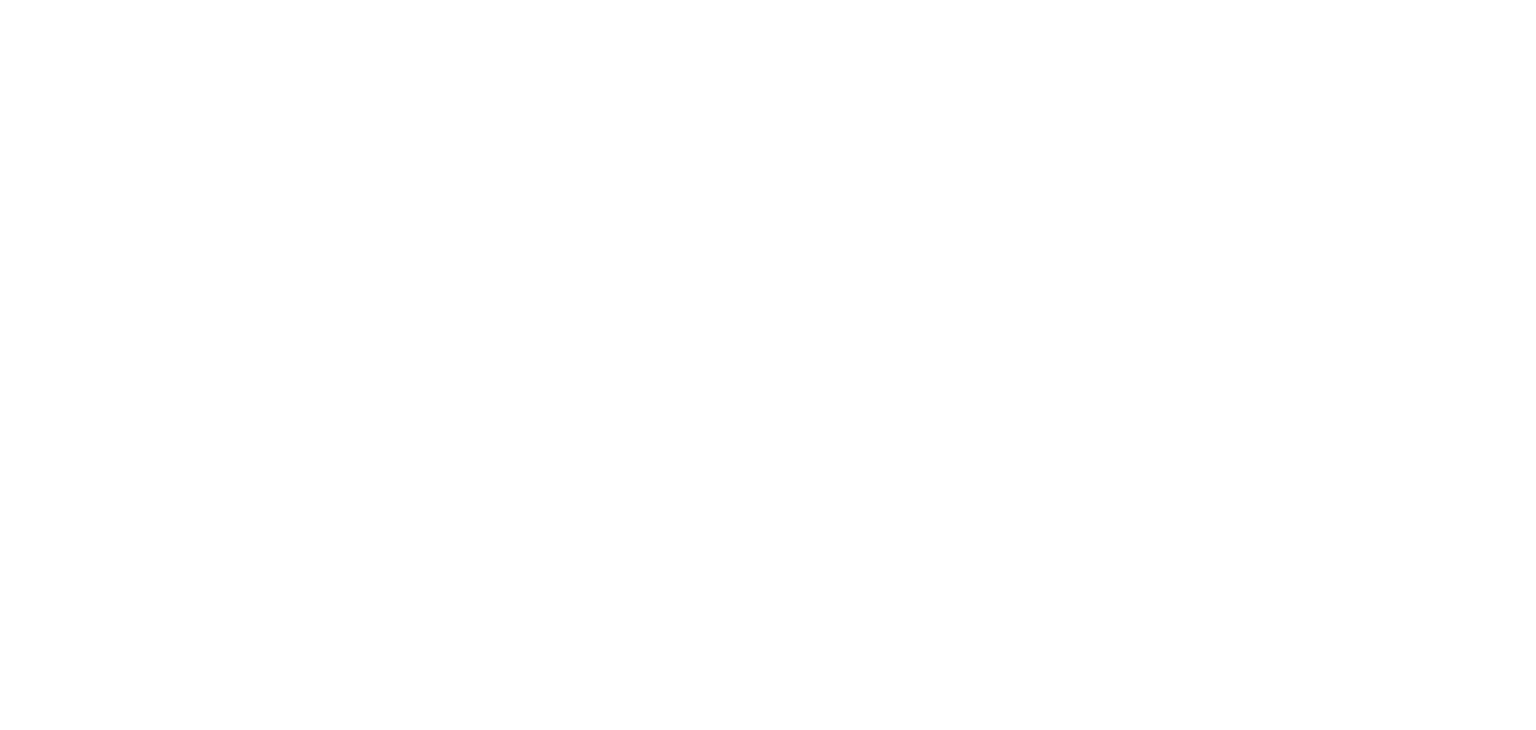 scroll, scrollTop: 0, scrollLeft: 0, axis: both 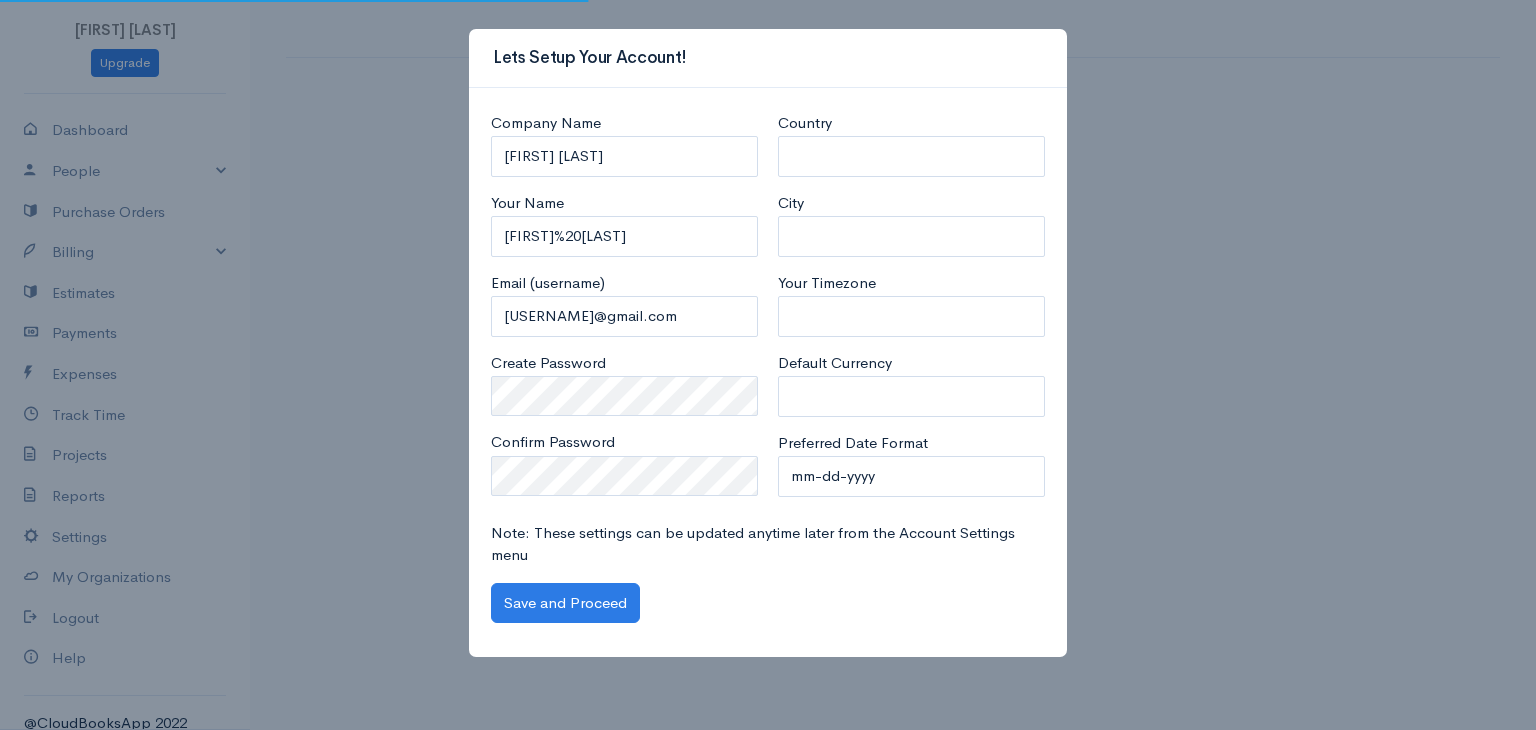 select on "Nepal" 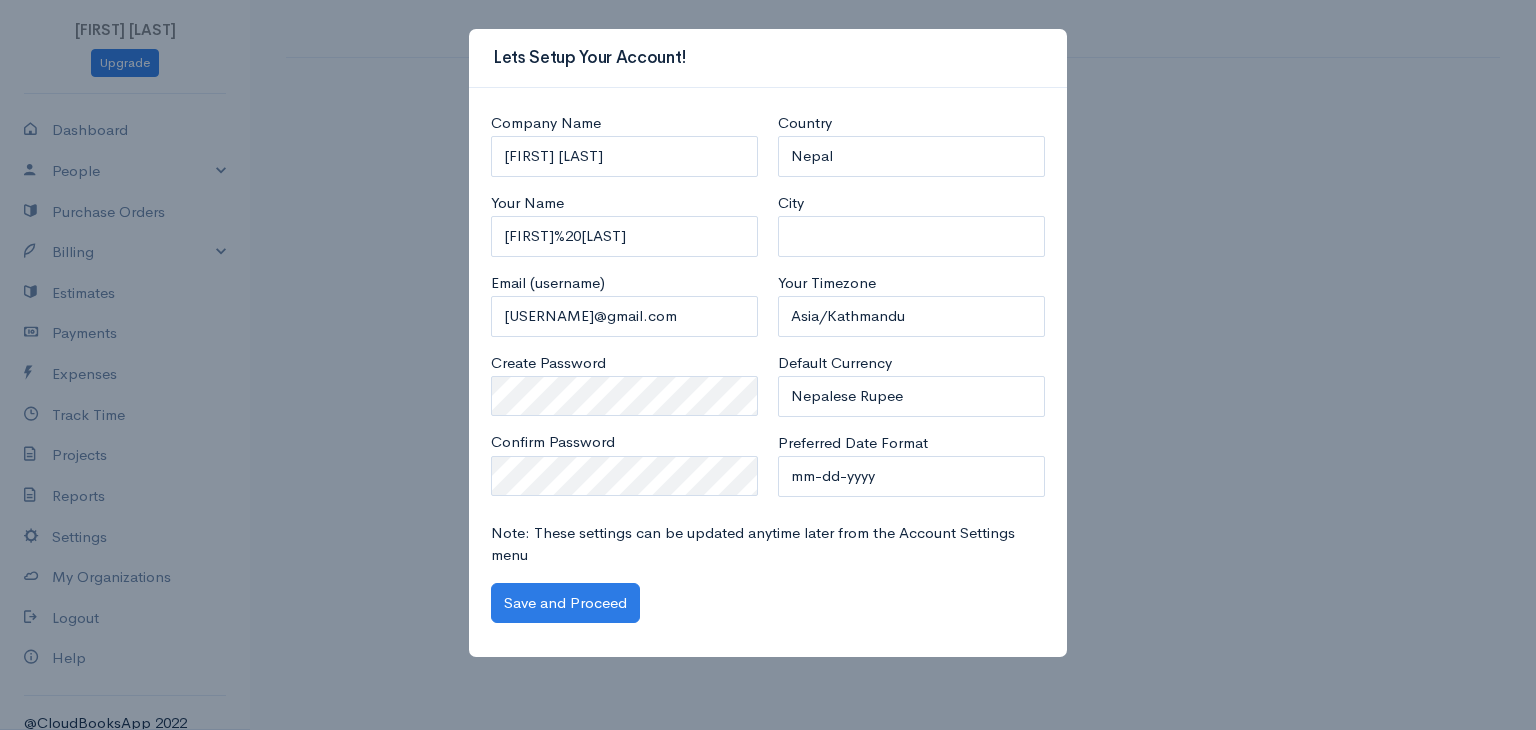 click on "Note: These settings can be updated anytime later from the Account Settings menu Save and Proceed" at bounding box center (768, 573) 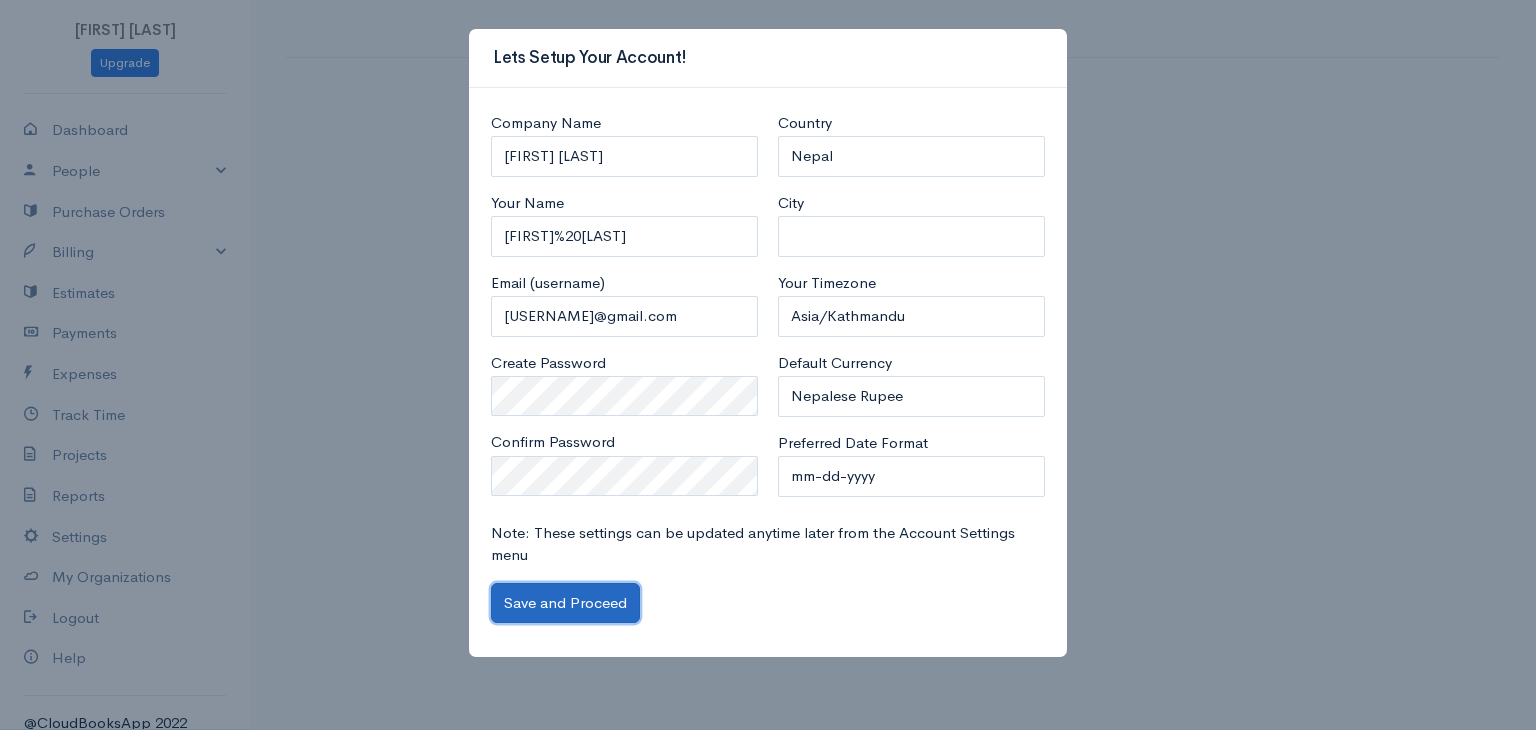 click on "Save and Proceed" at bounding box center (565, 603) 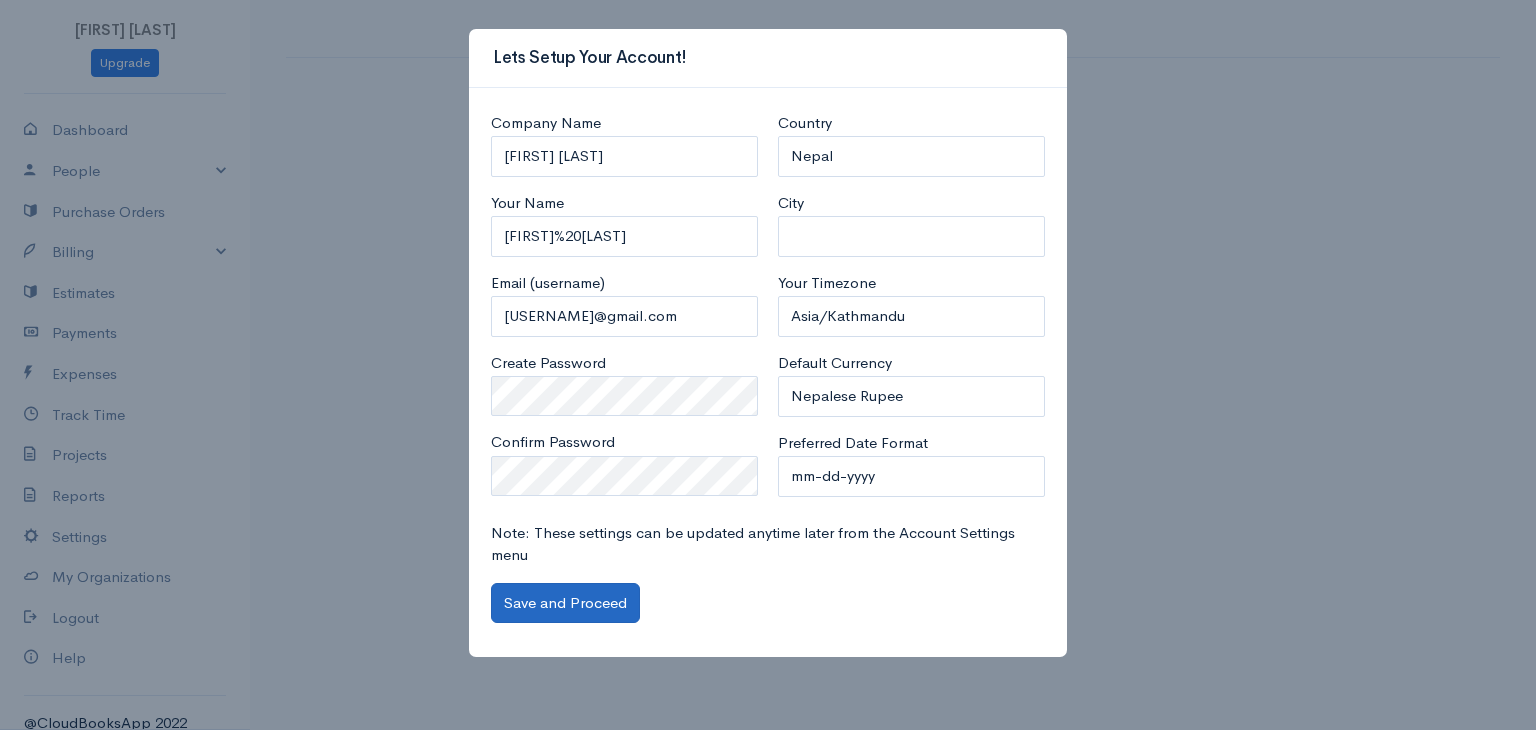drag, startPoint x: 619, startPoint y: 622, endPoint x: 612, endPoint y: 595, distance: 27.89265 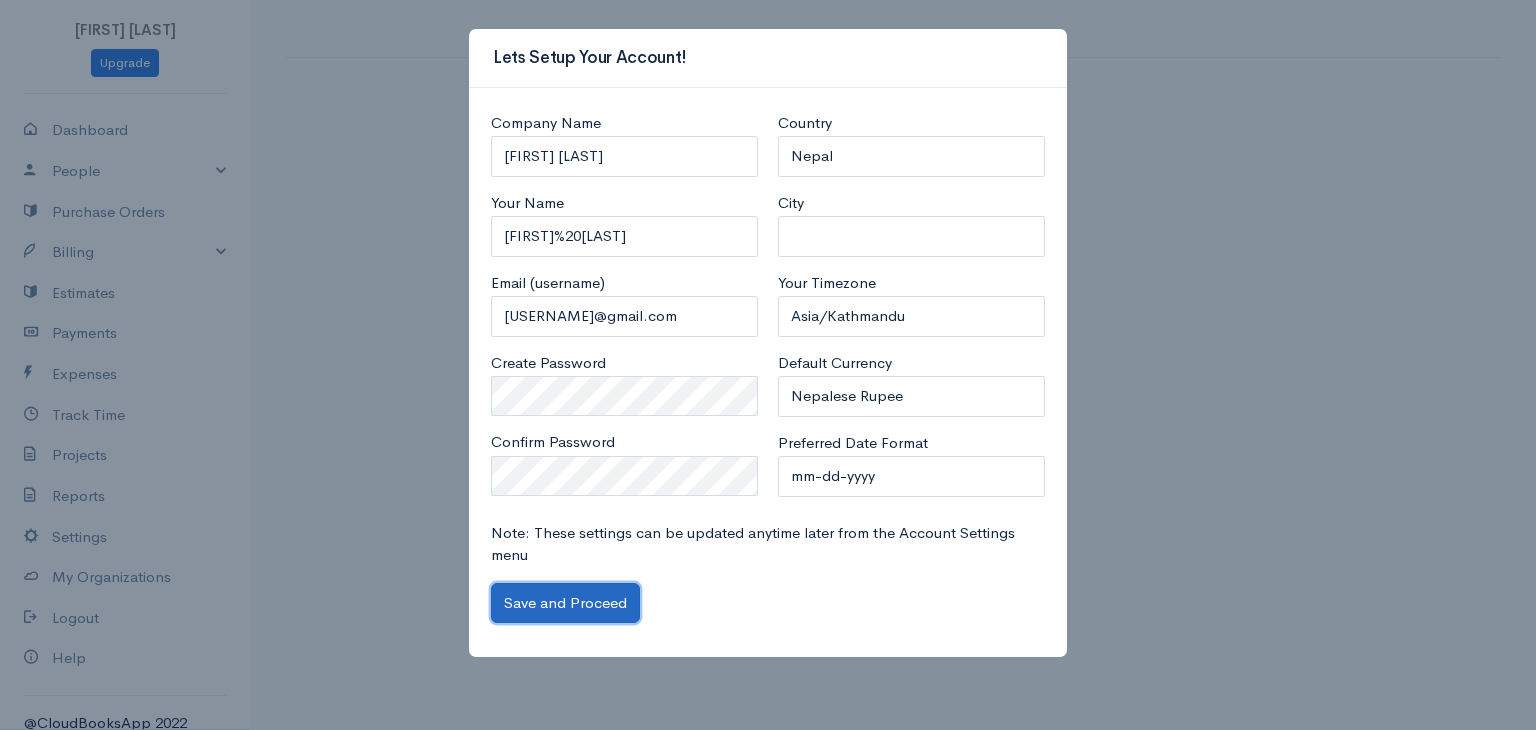 click on "Save and Proceed" at bounding box center [565, 603] 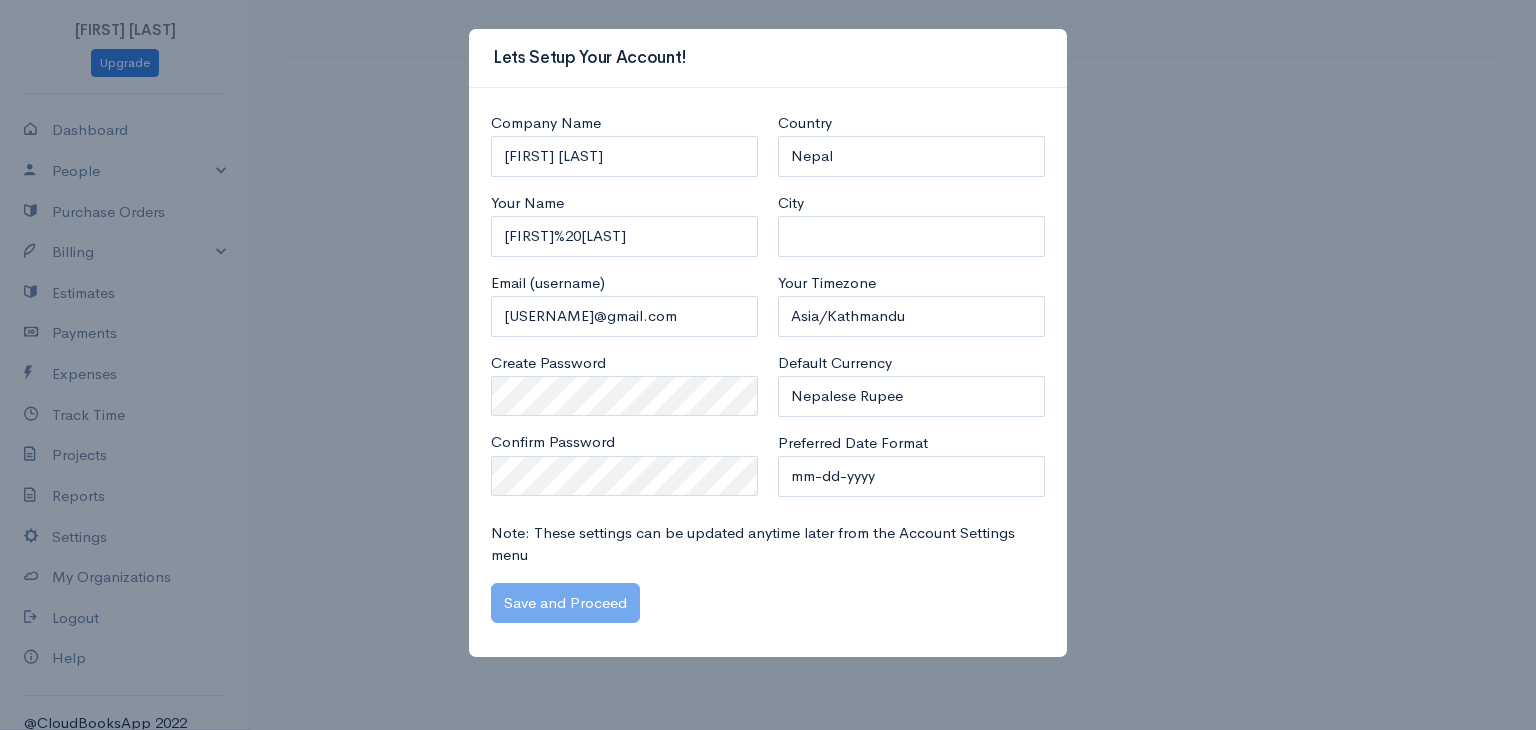 click on "Note: These settings can be updated anytime later from the Account Settings menu Save and Proceed" at bounding box center (768, 573) 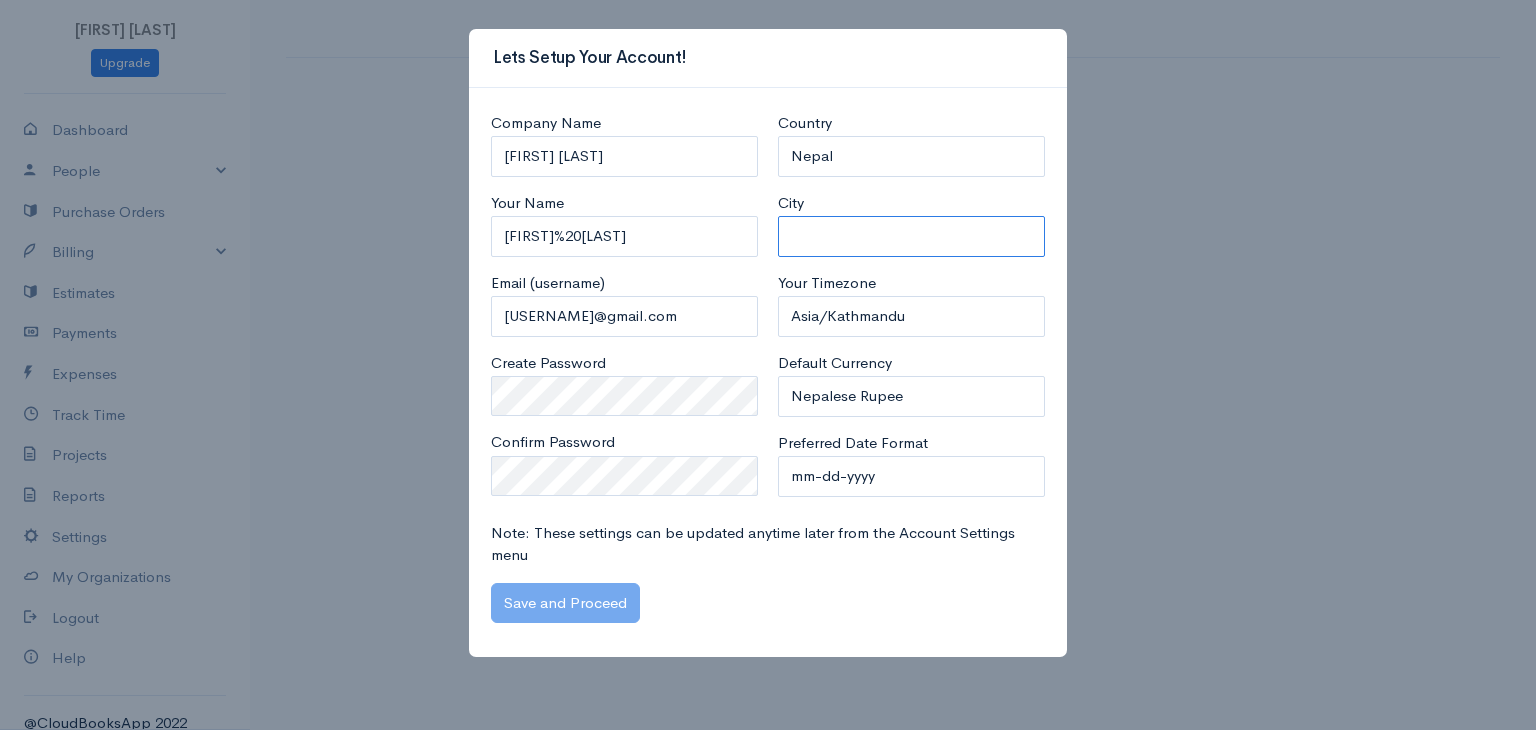 click on "City" at bounding box center (911, 236) 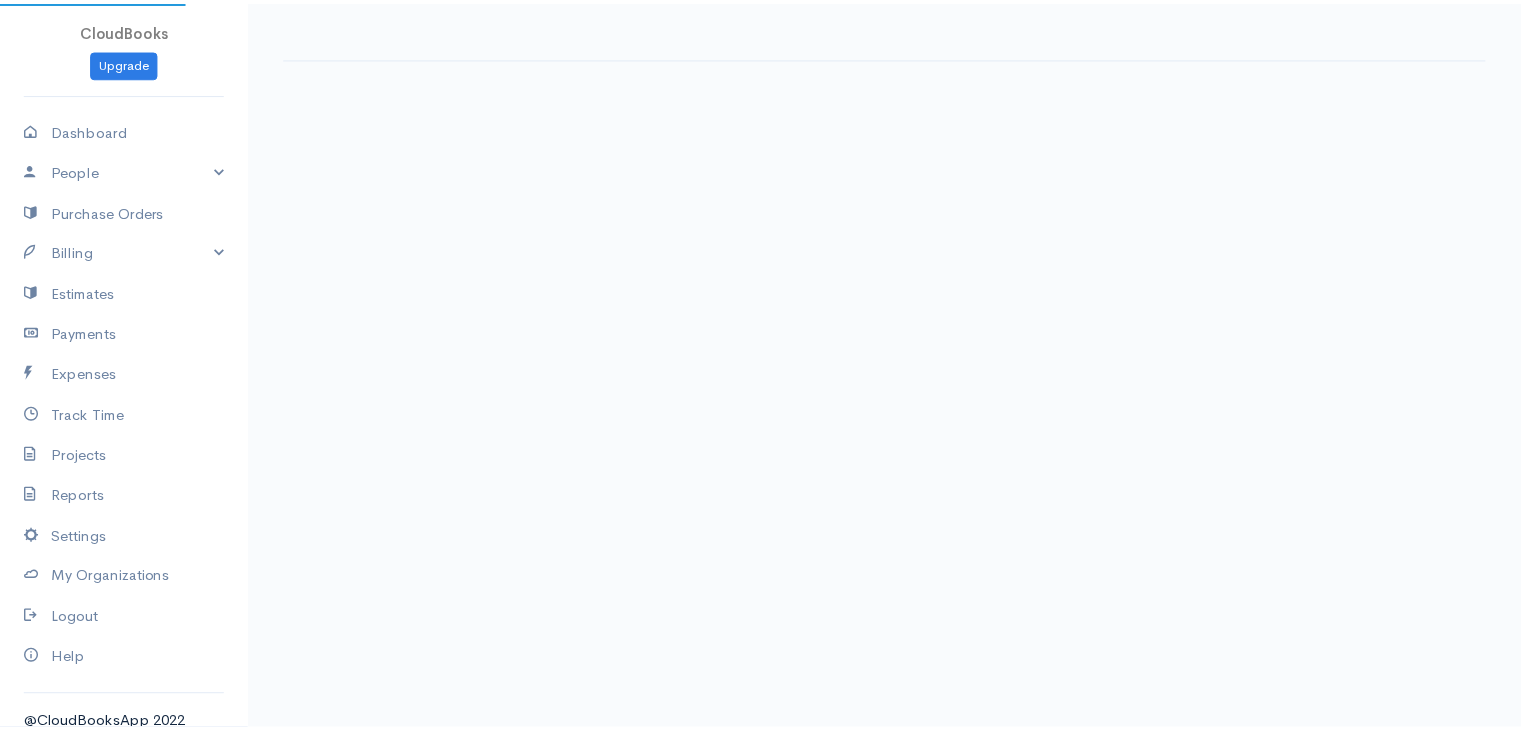 scroll, scrollTop: 0, scrollLeft: 0, axis: both 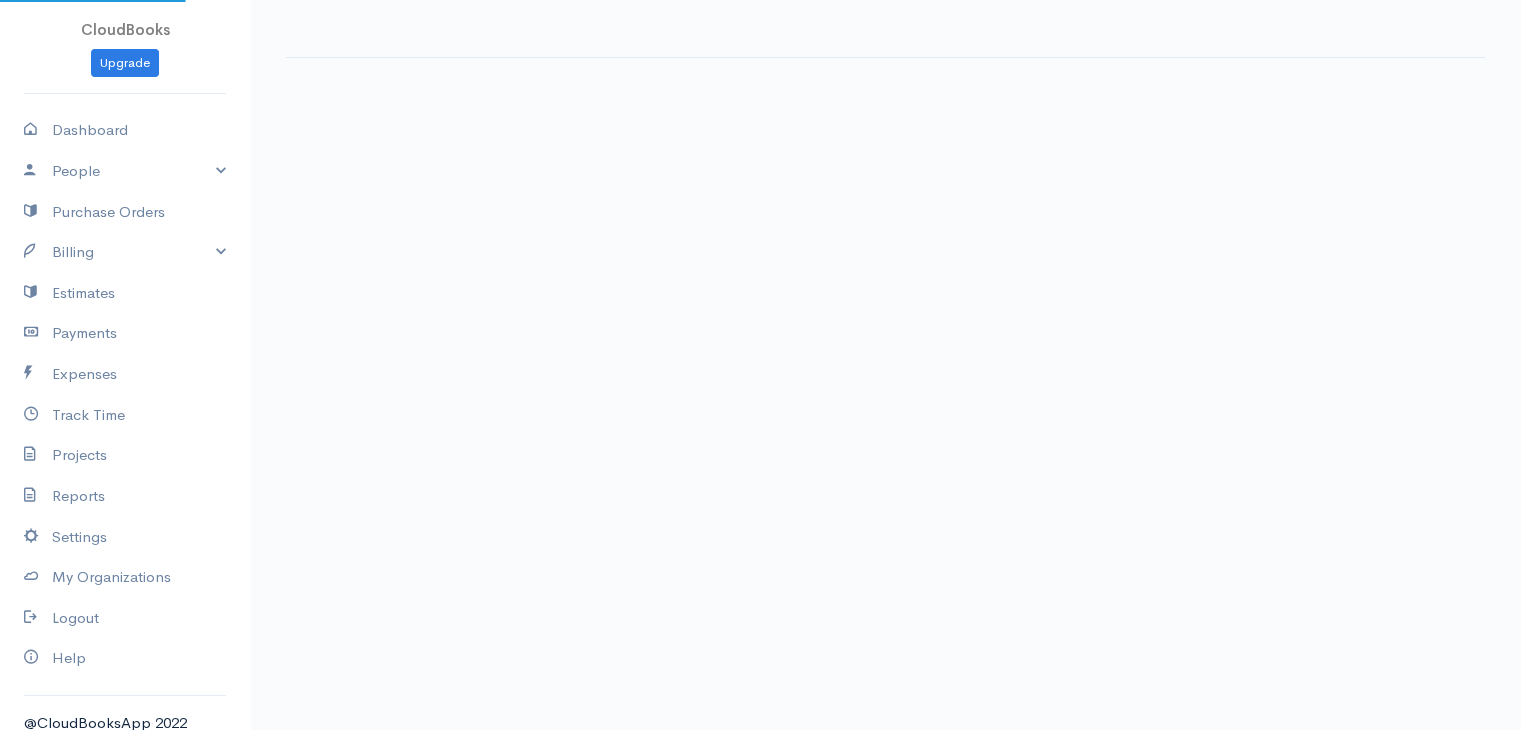 select on "365" 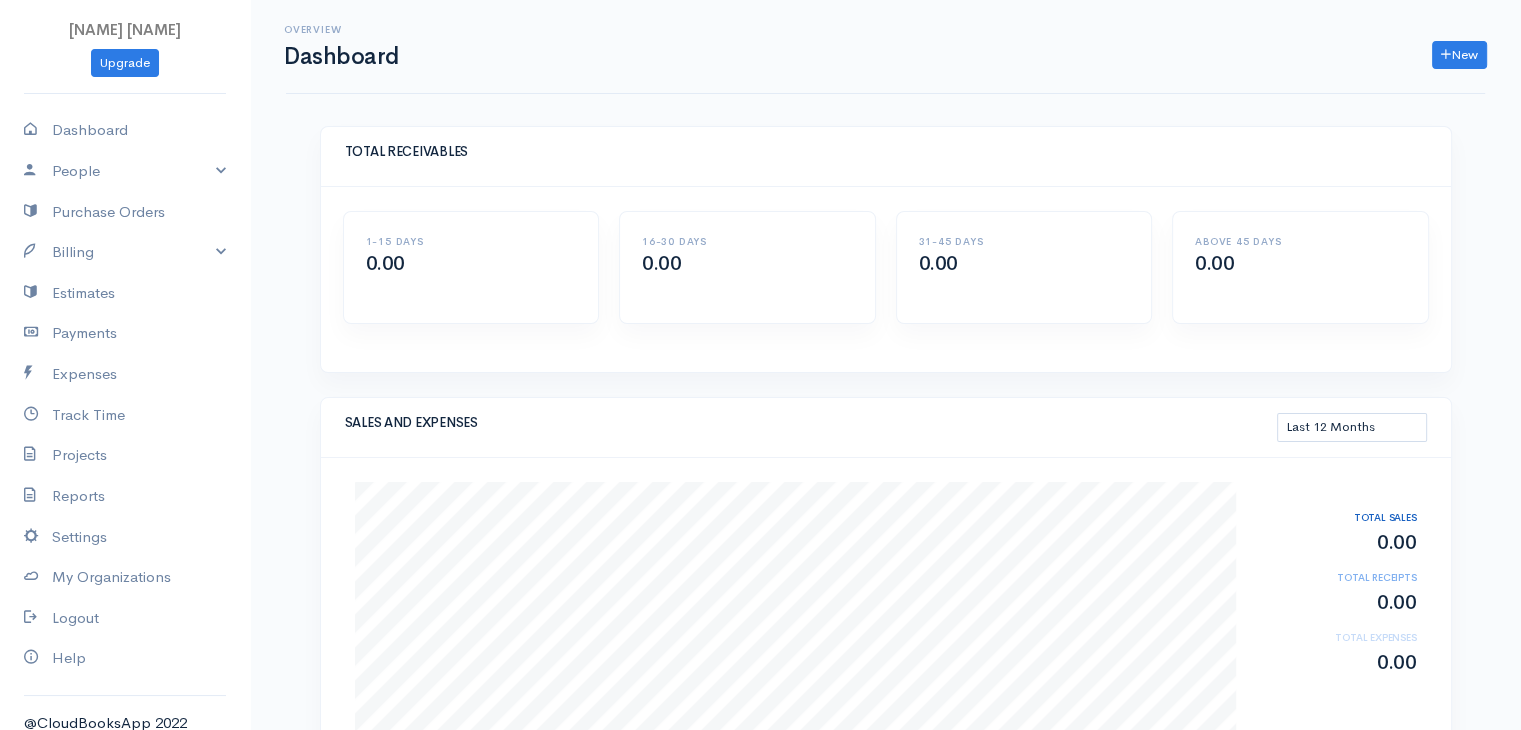 click on "New Invoice Client Quote Project" at bounding box center [953, 55] 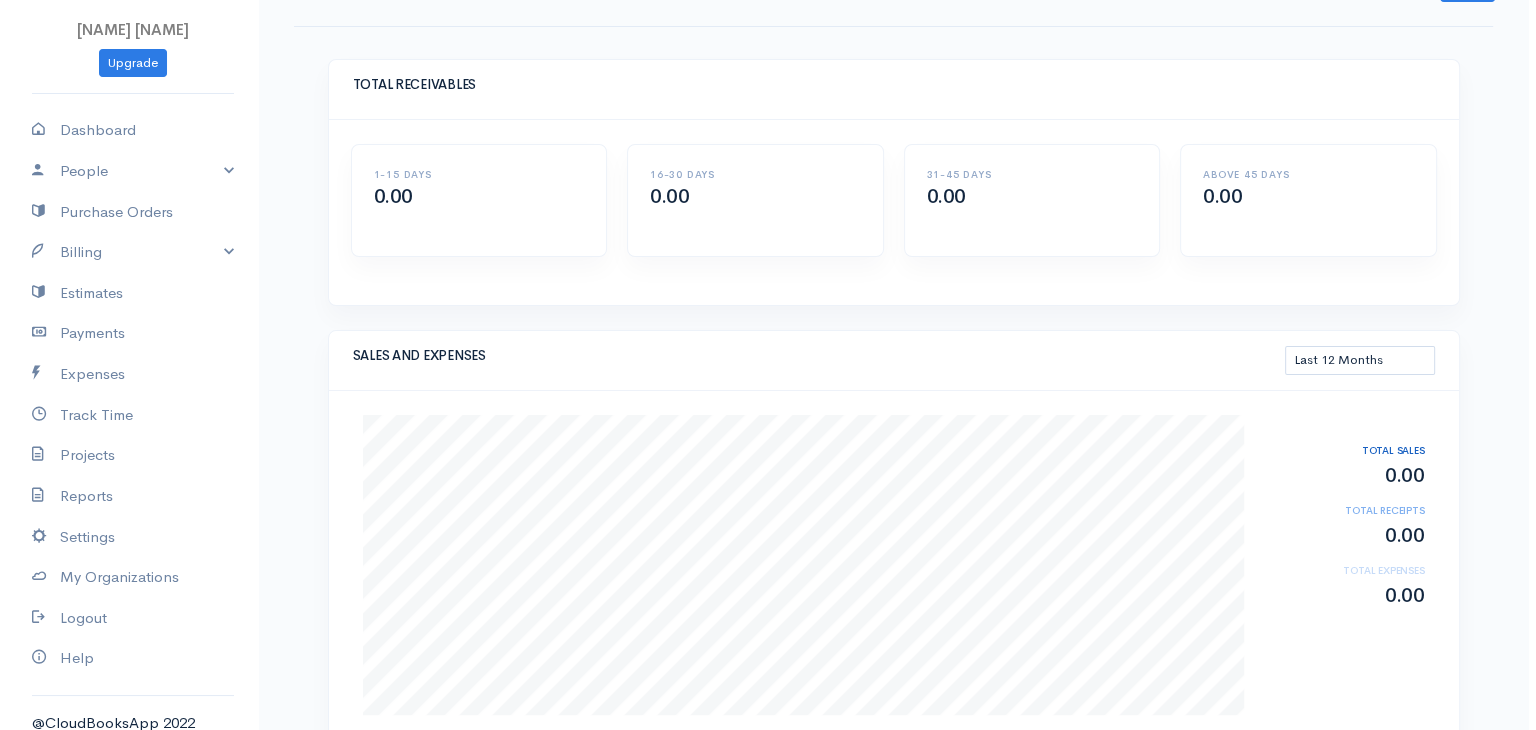 scroll, scrollTop: 0, scrollLeft: 0, axis: both 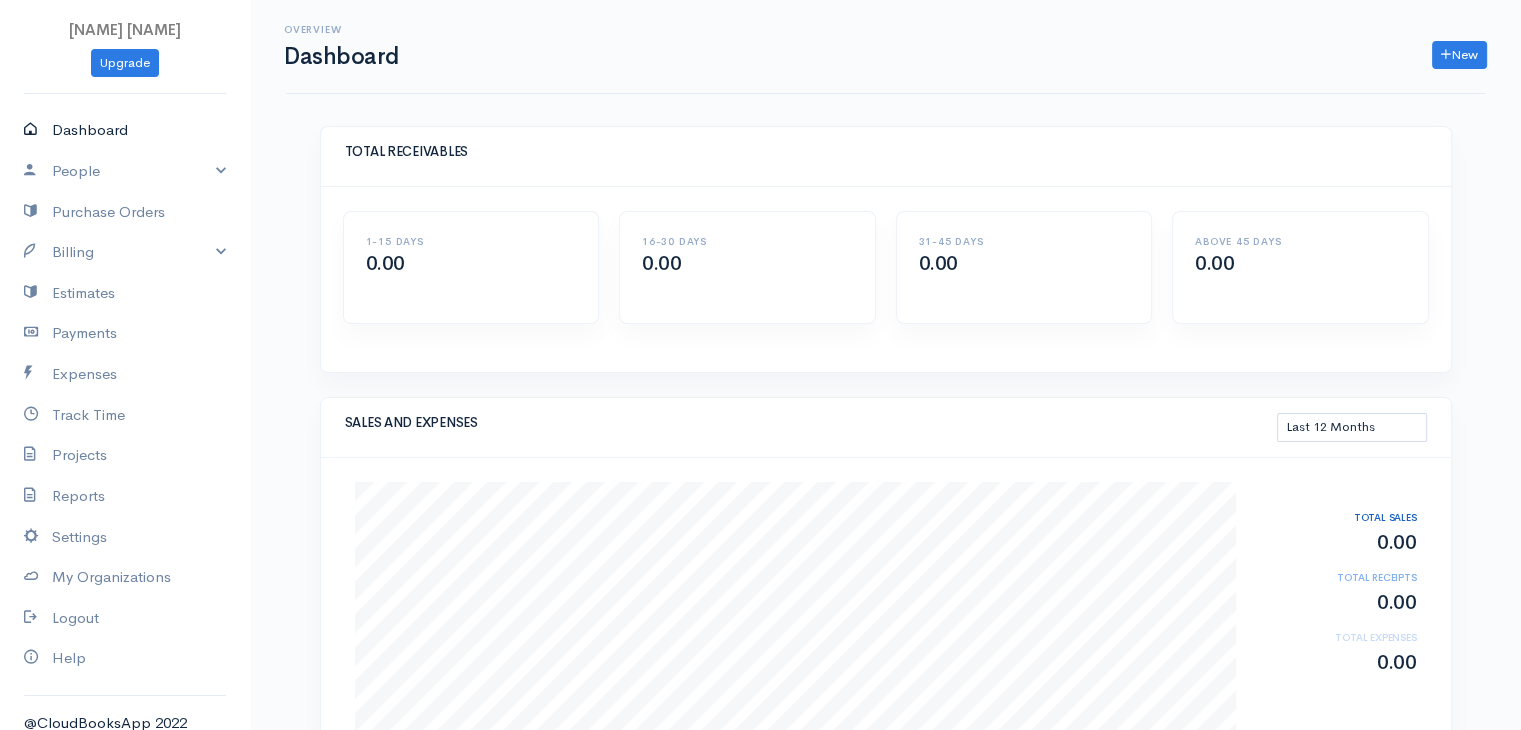 click on "Dashboard" at bounding box center [125, 130] 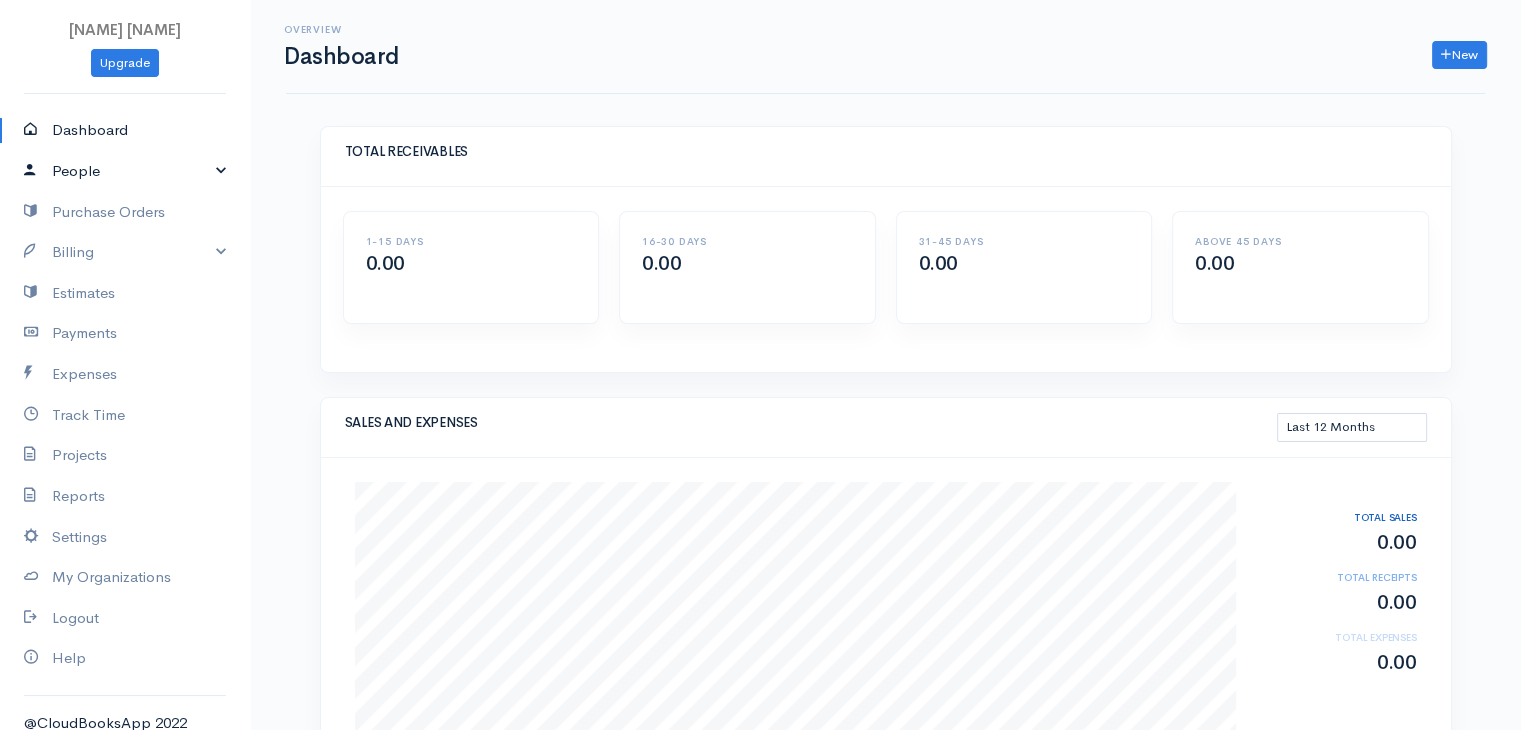 click on "People" at bounding box center (125, 171) 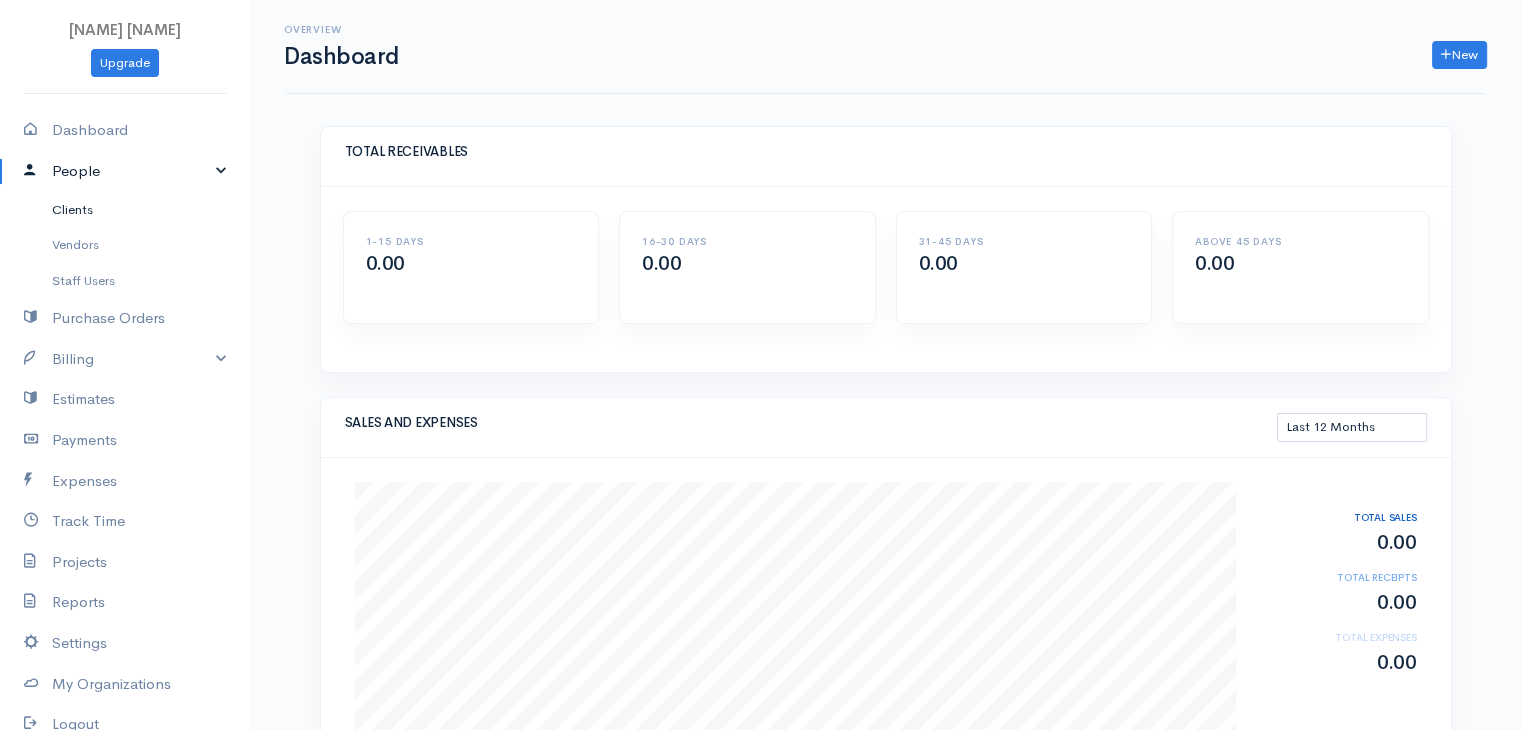 click on "Clients" at bounding box center [125, 210] 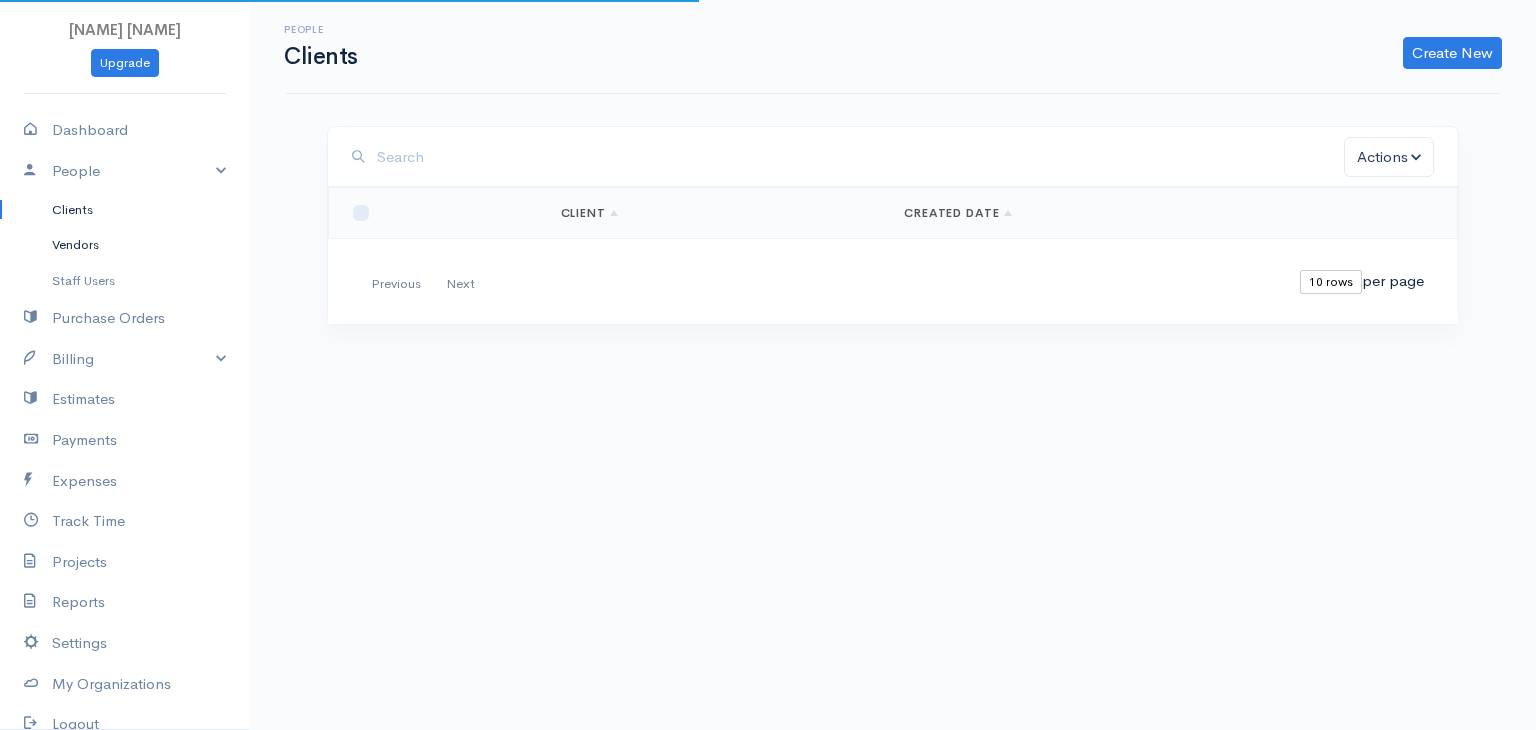 click on "Vendors" at bounding box center (125, 245) 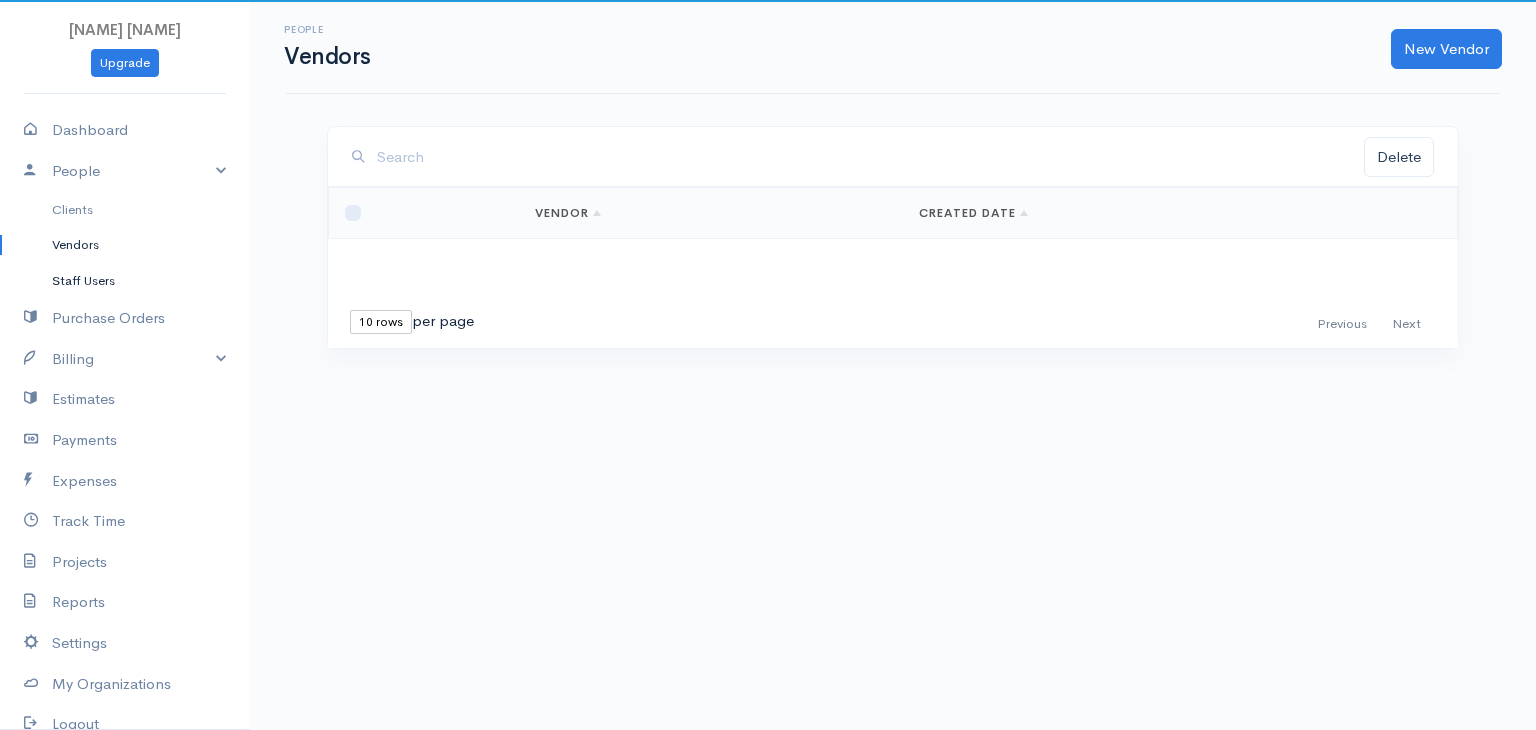 click on "Staff Users" at bounding box center (125, 281) 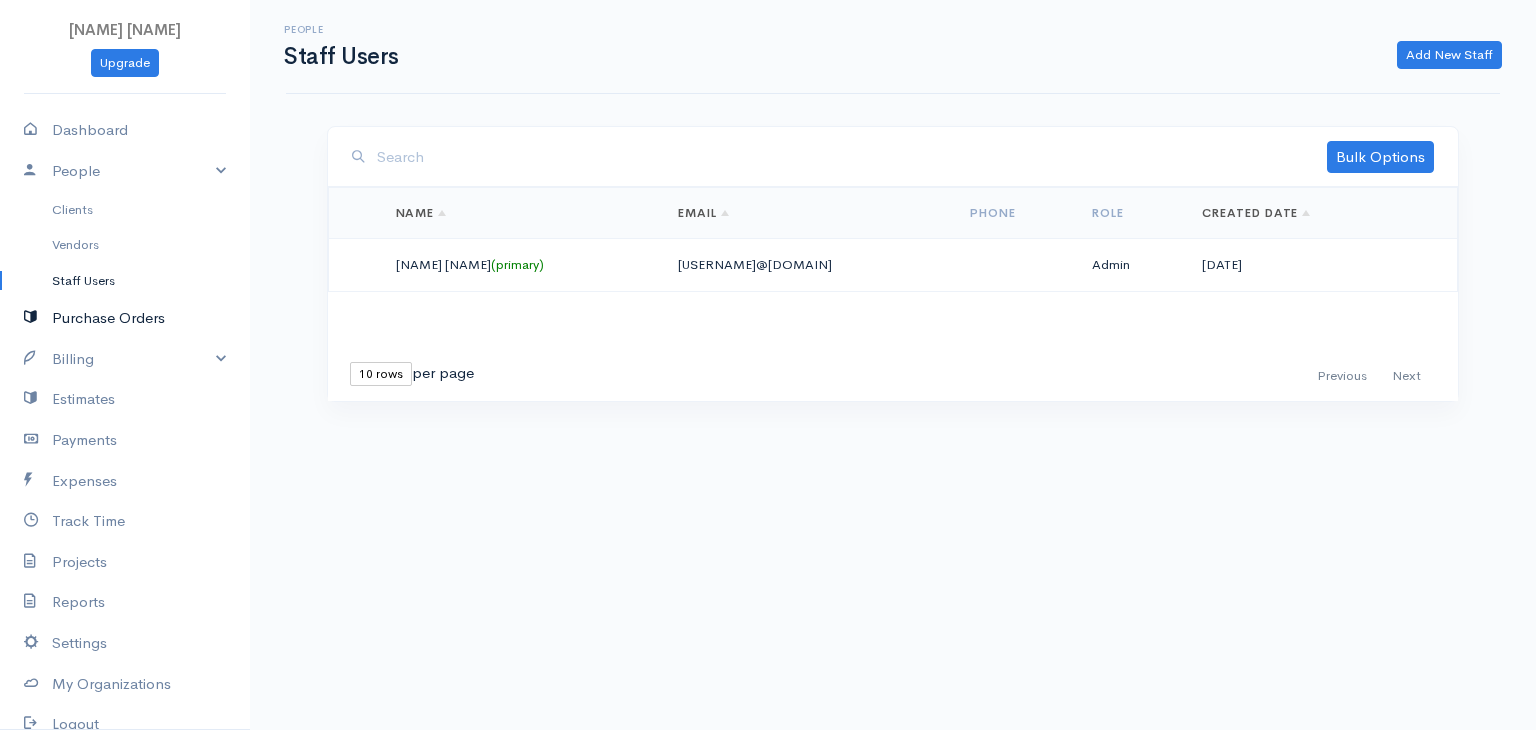 click on "Purchase Orders" at bounding box center (125, 318) 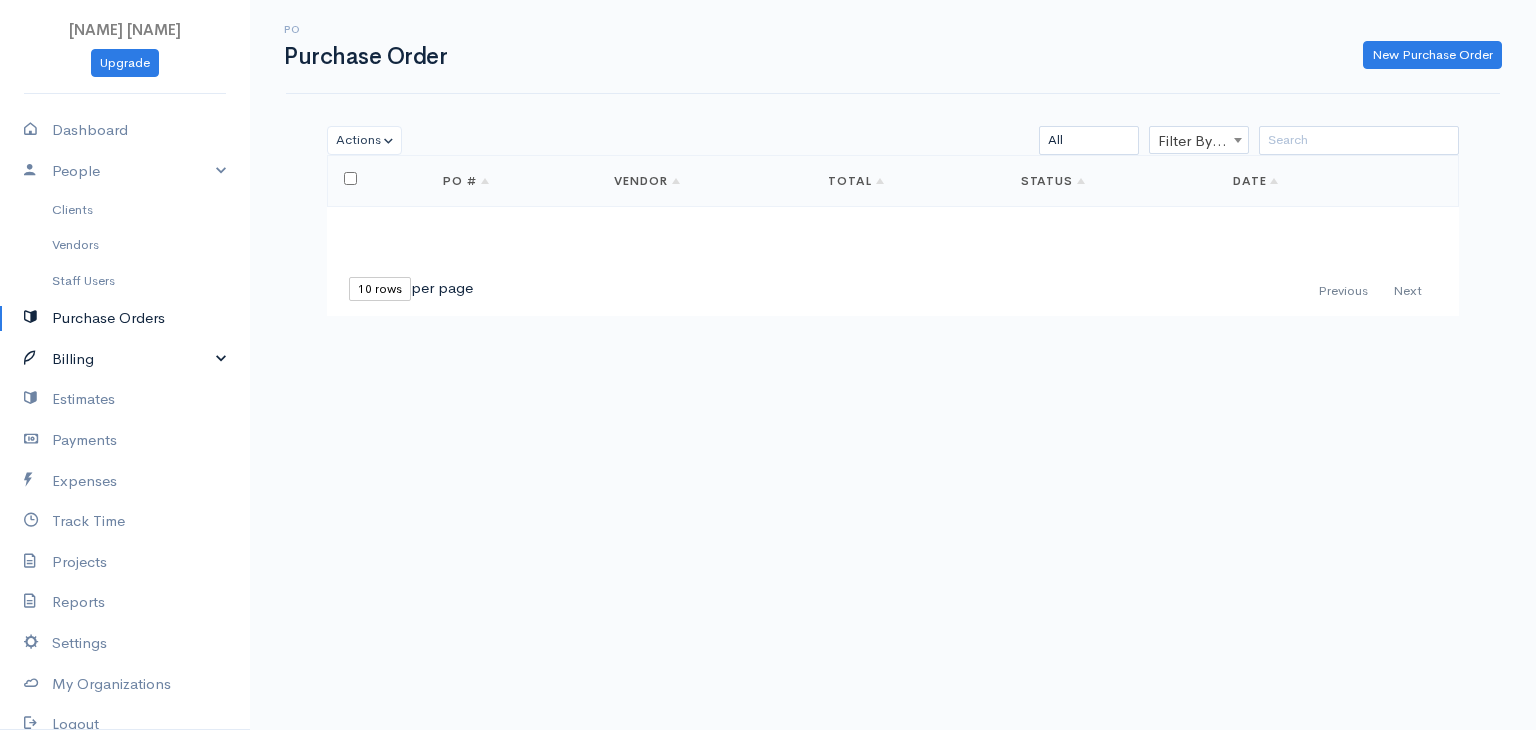 click on "Billing" at bounding box center (125, 359) 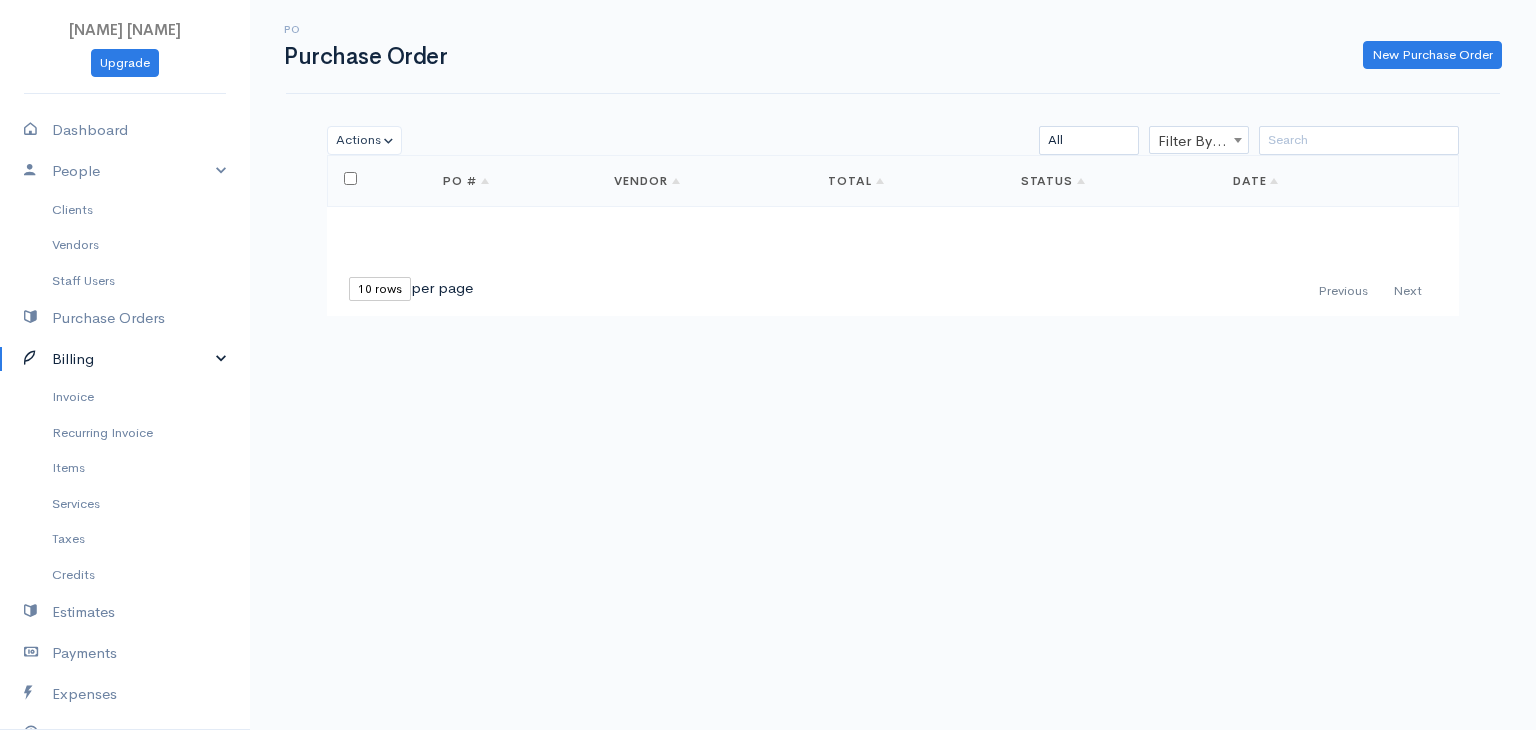 scroll, scrollTop: 100, scrollLeft: 0, axis: vertical 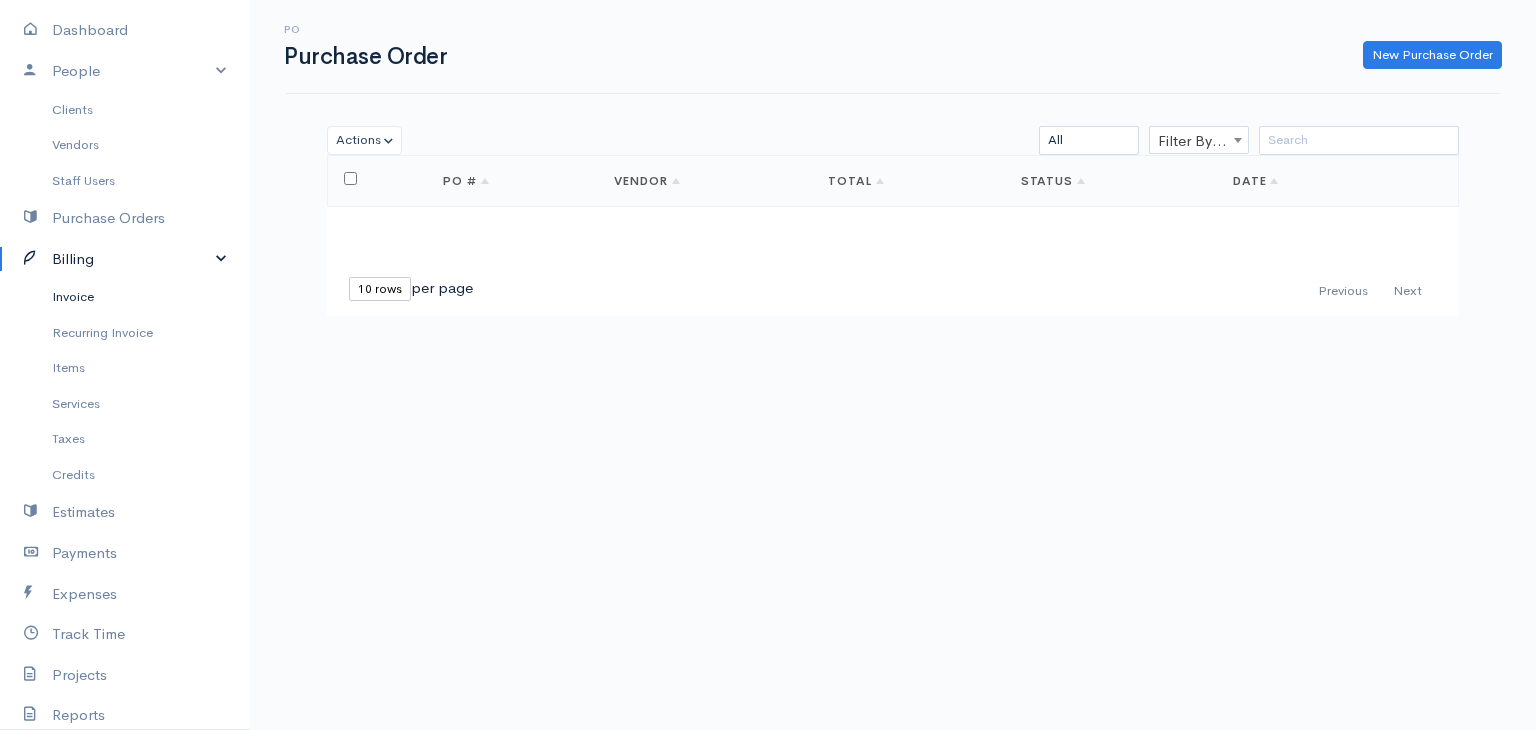 click on "Invoice" at bounding box center (125, 297) 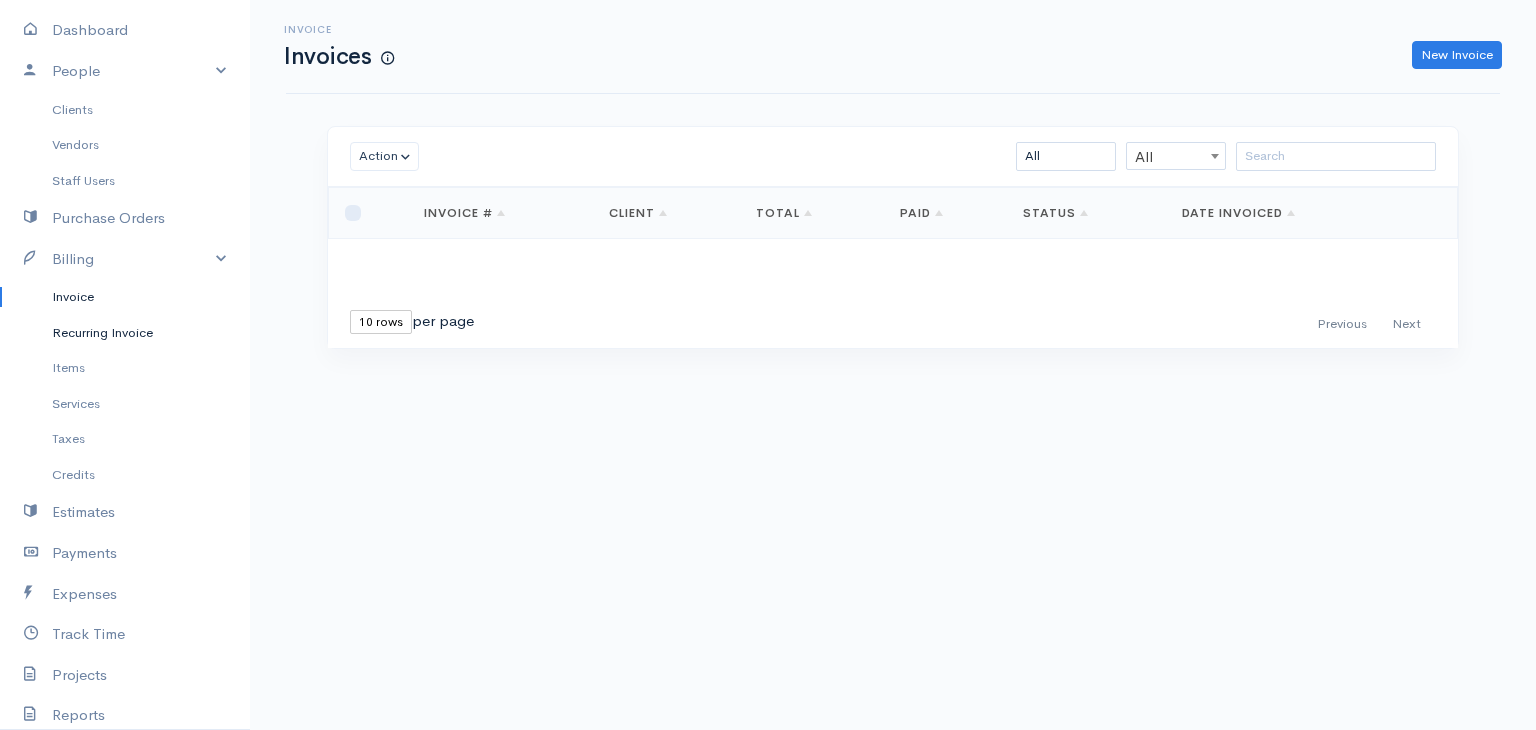 click on "Recurring Invoice" at bounding box center [125, 333] 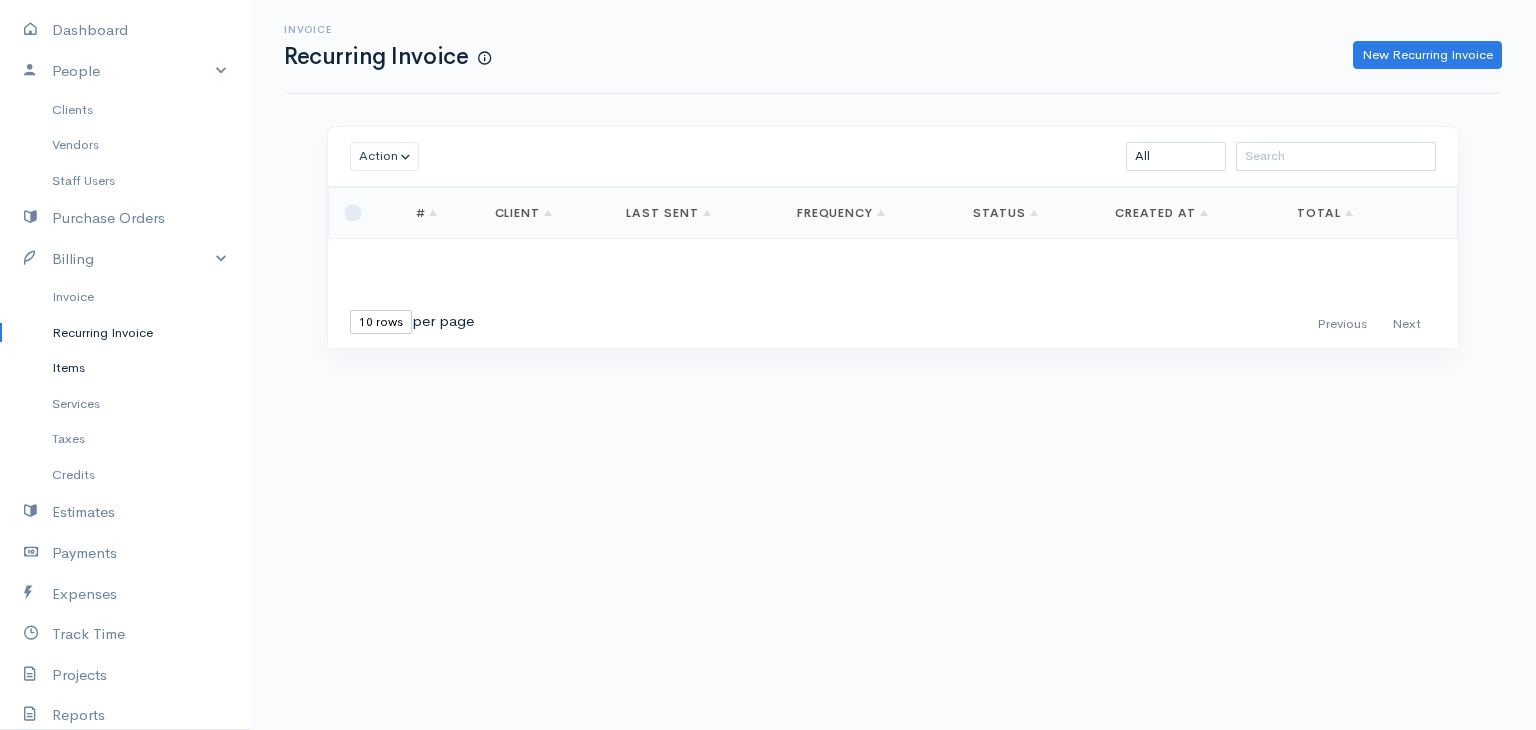 click on "Items" at bounding box center (125, 368) 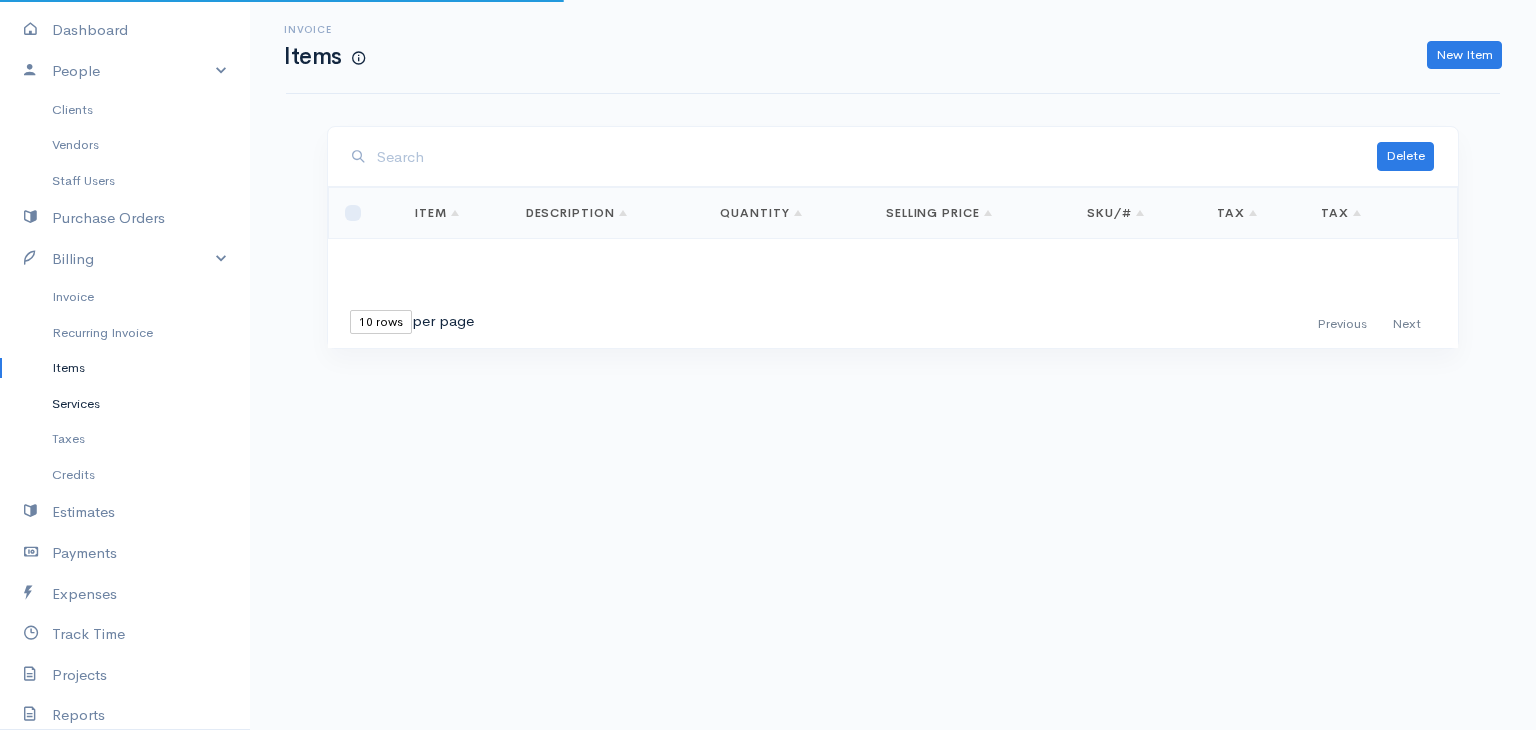 click on "Services" at bounding box center (125, 404) 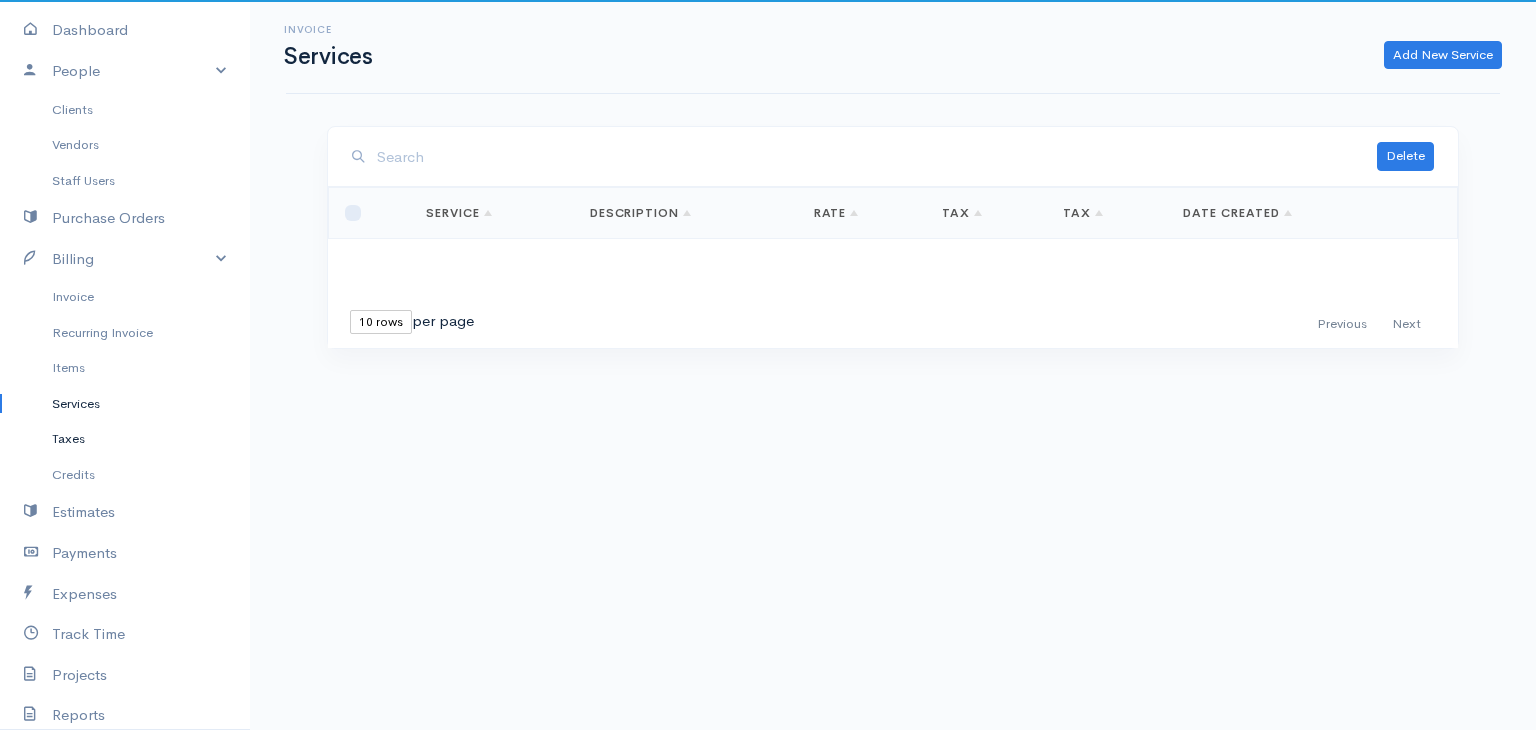 click on "Taxes" at bounding box center [125, 439] 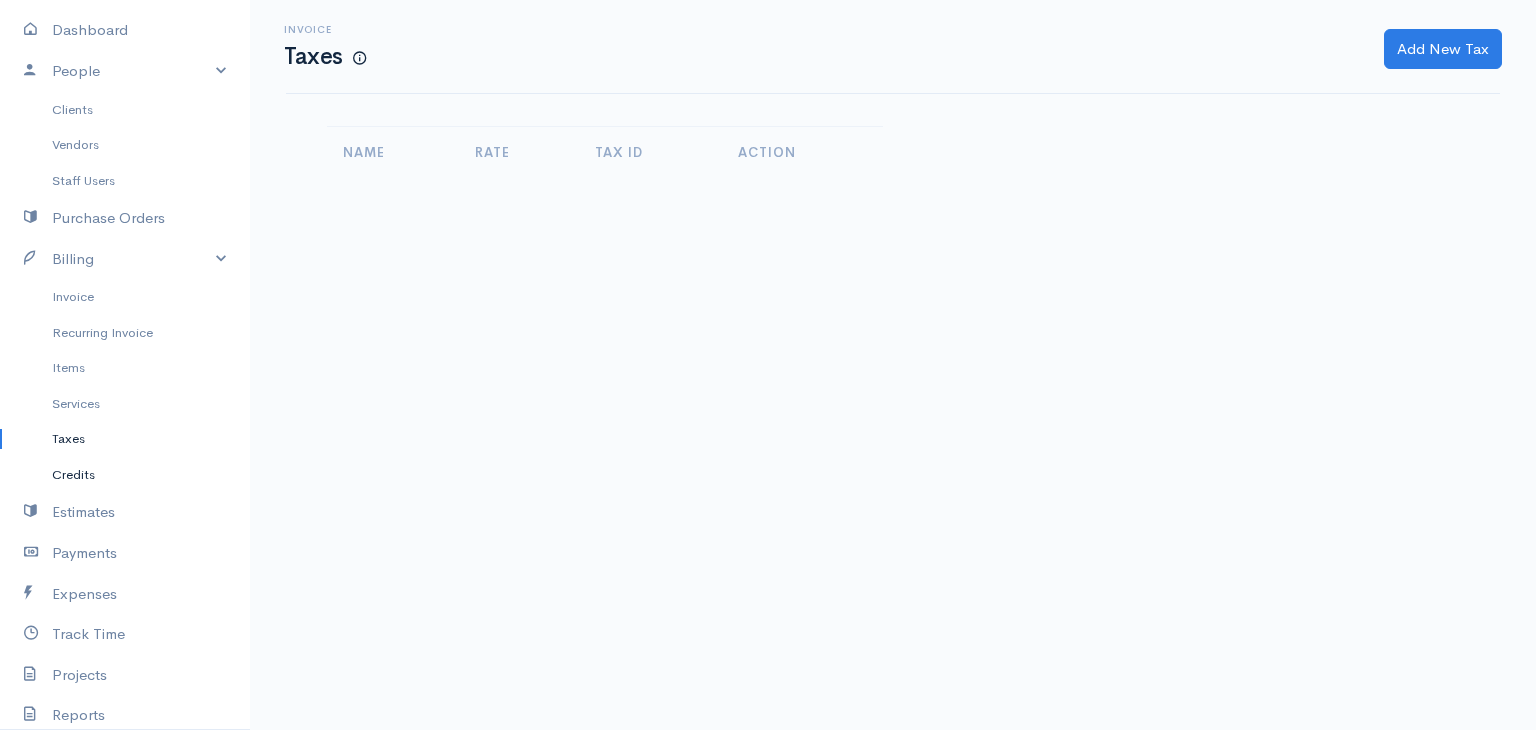 click on "Credits" at bounding box center (125, 475) 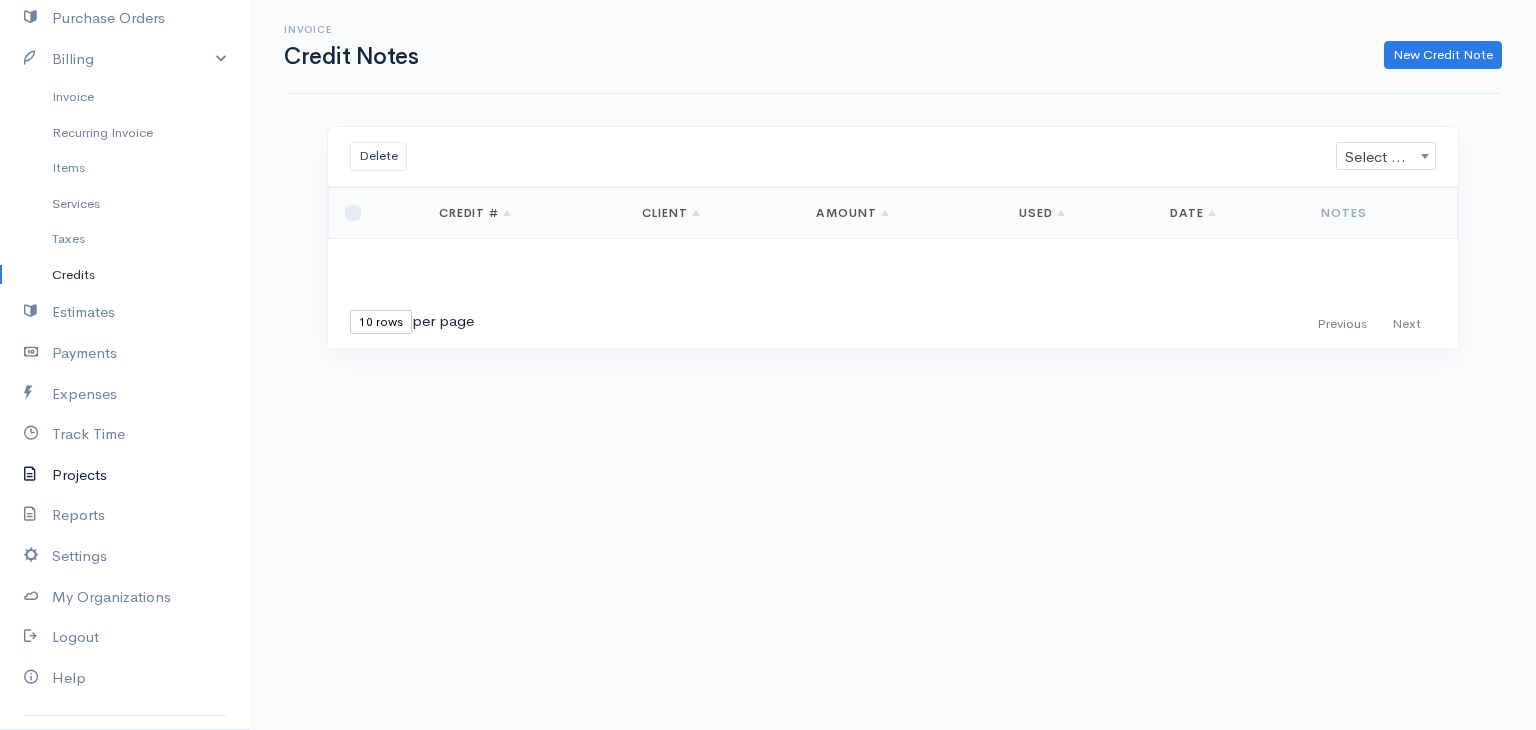 scroll, scrollTop: 336, scrollLeft: 0, axis: vertical 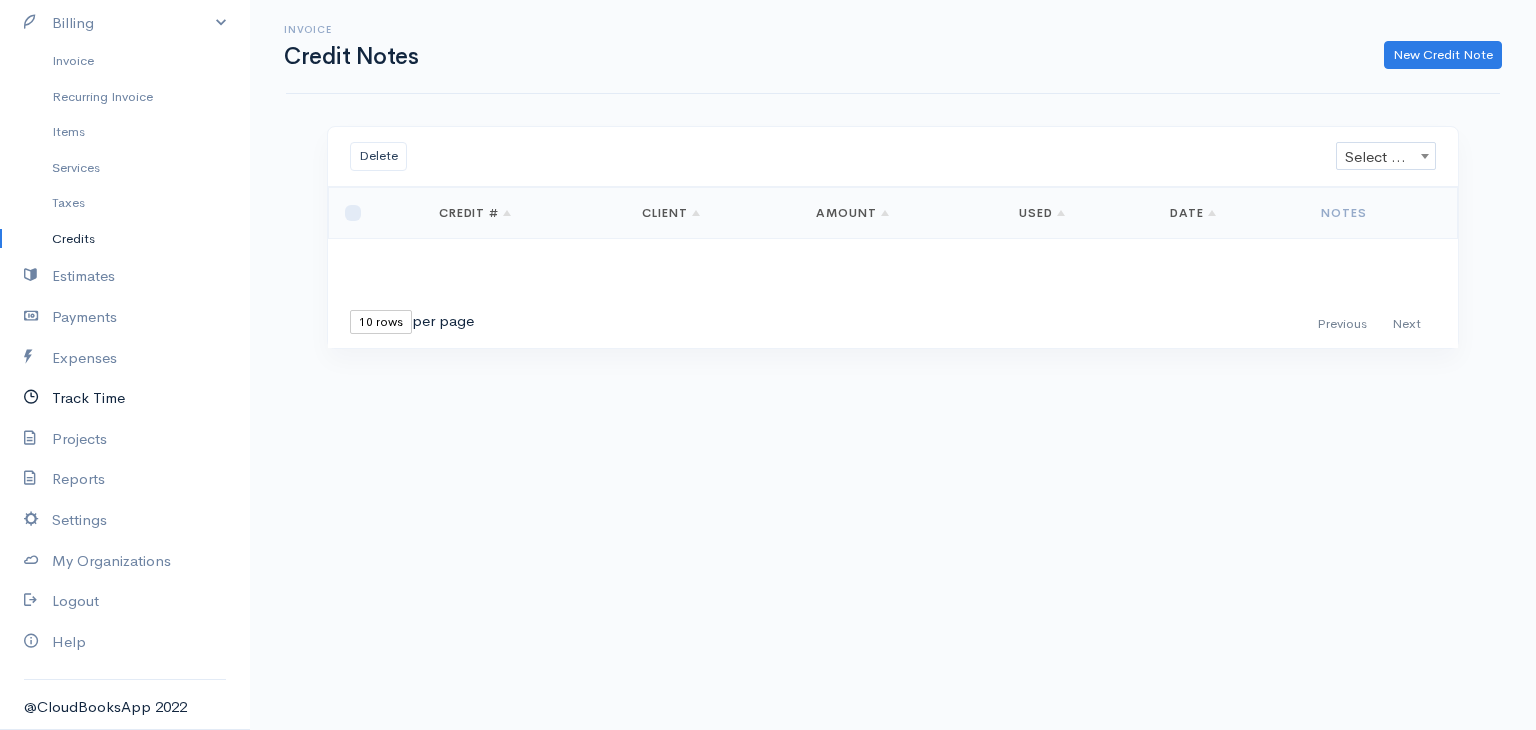 click on "Track Time" at bounding box center [125, 398] 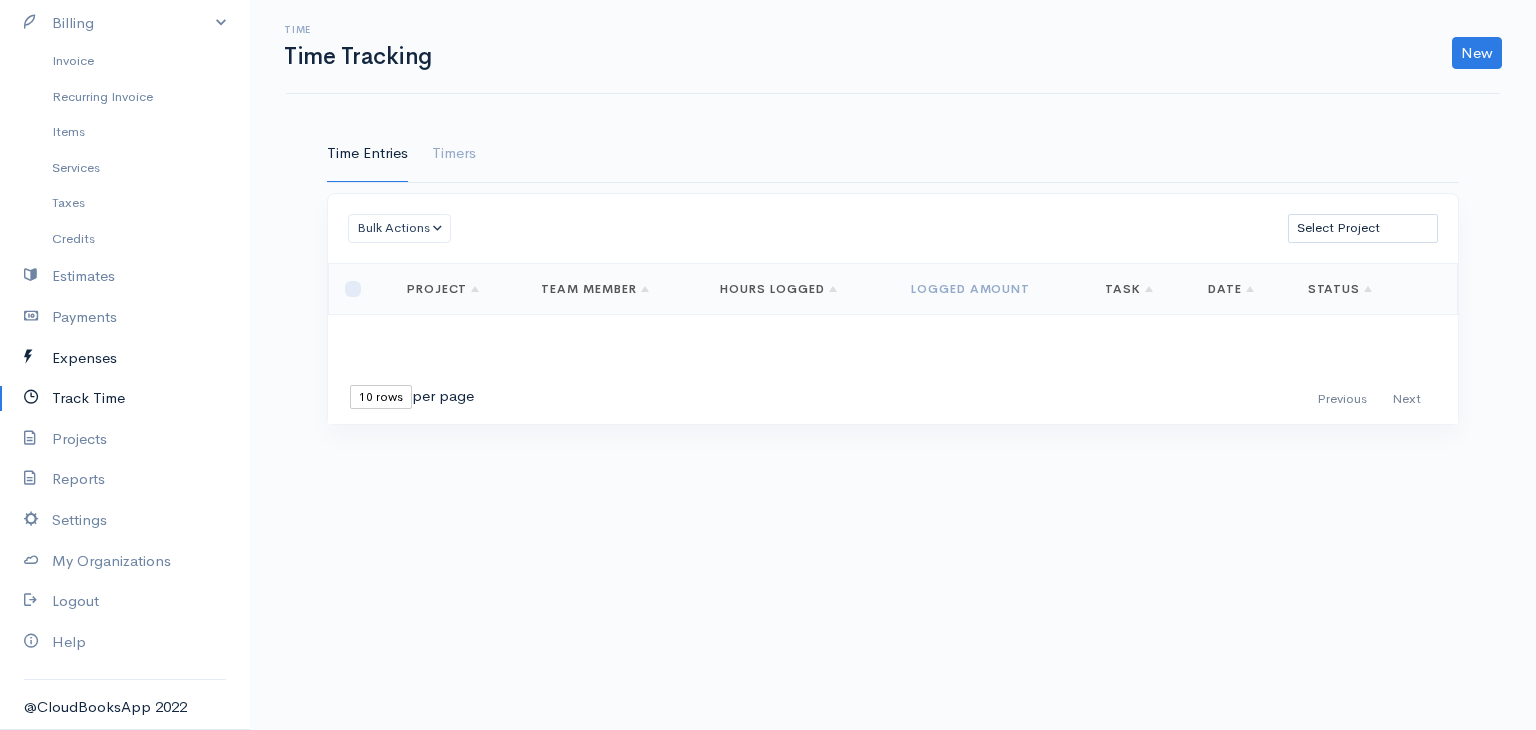 click on "Expenses" at bounding box center (125, 358) 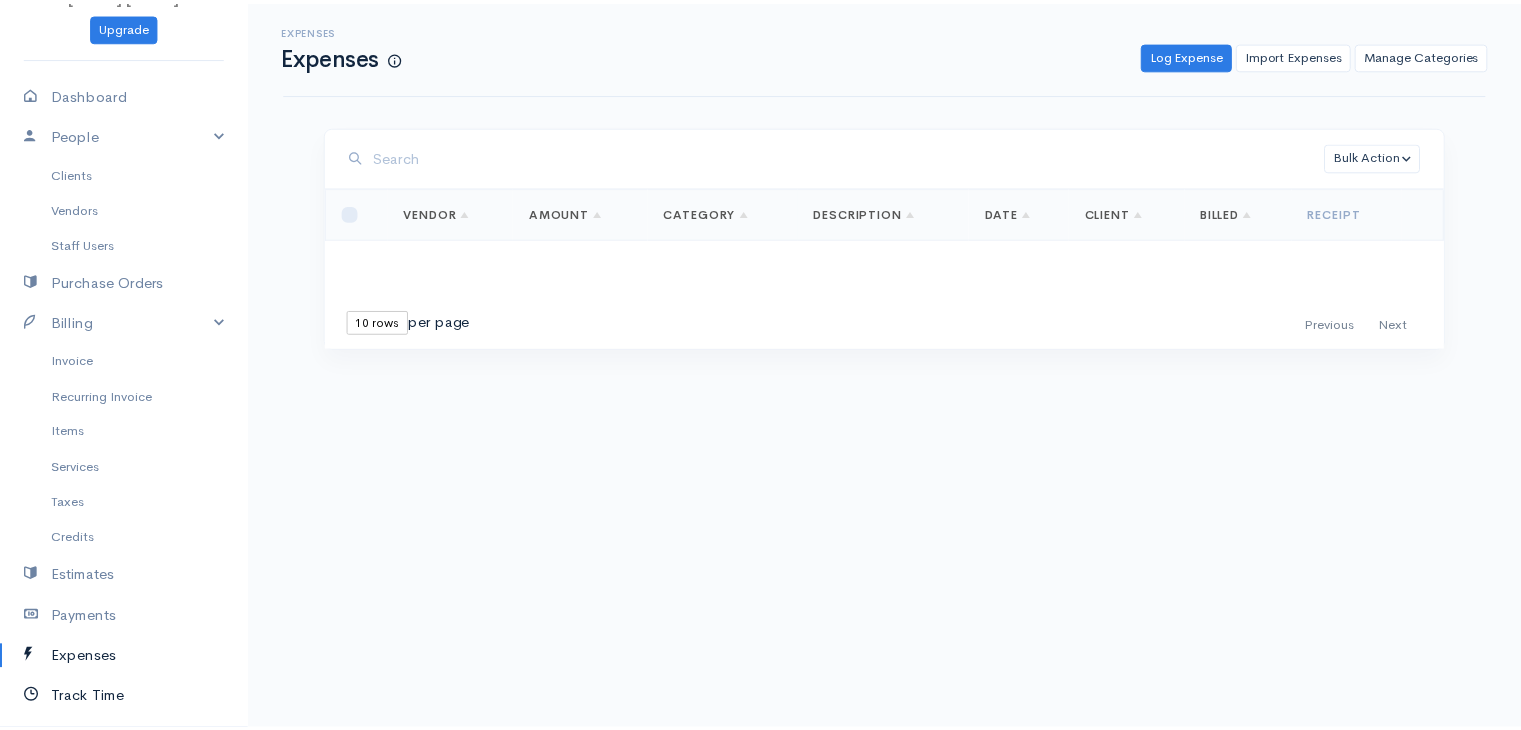 scroll, scrollTop: 336, scrollLeft: 0, axis: vertical 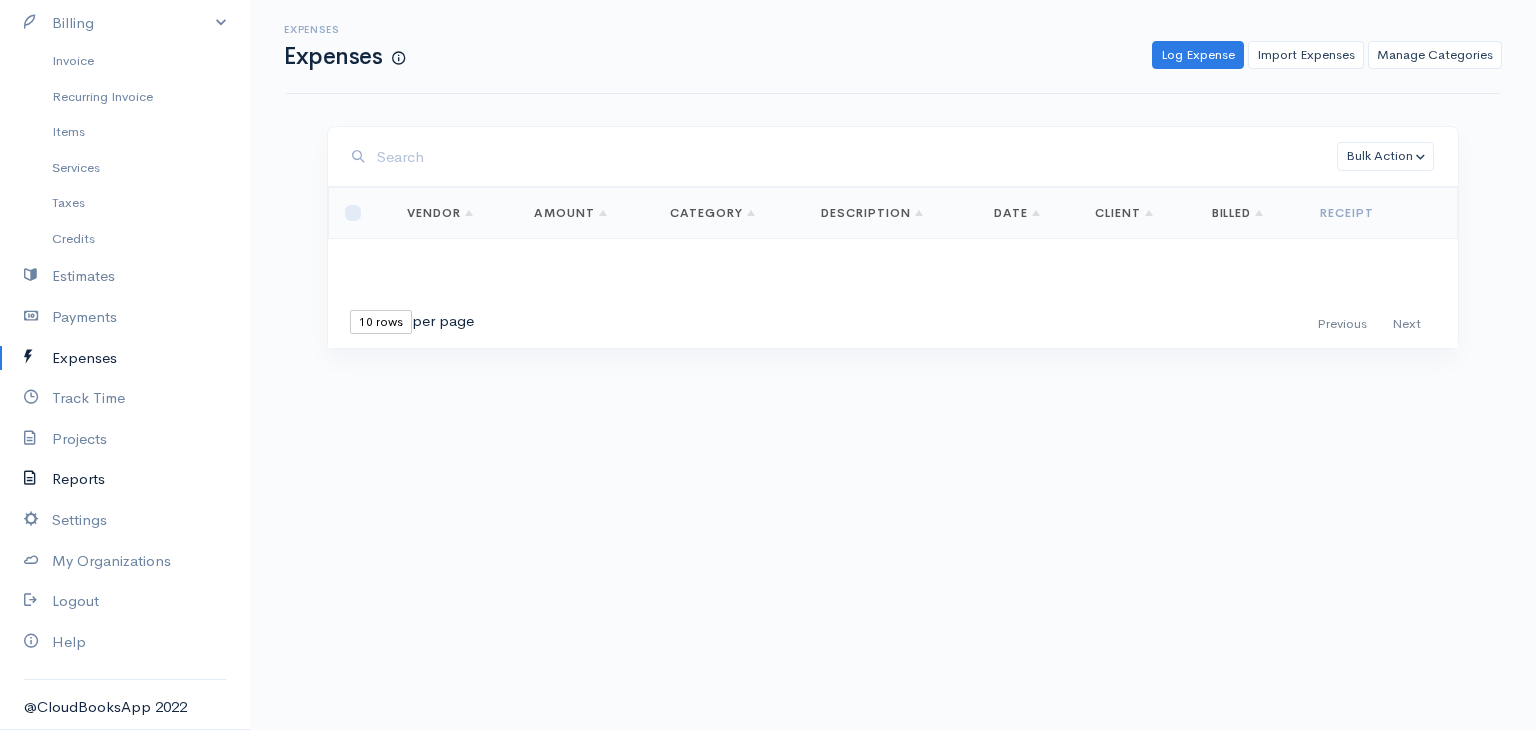 click on "Reports" at bounding box center (125, 479) 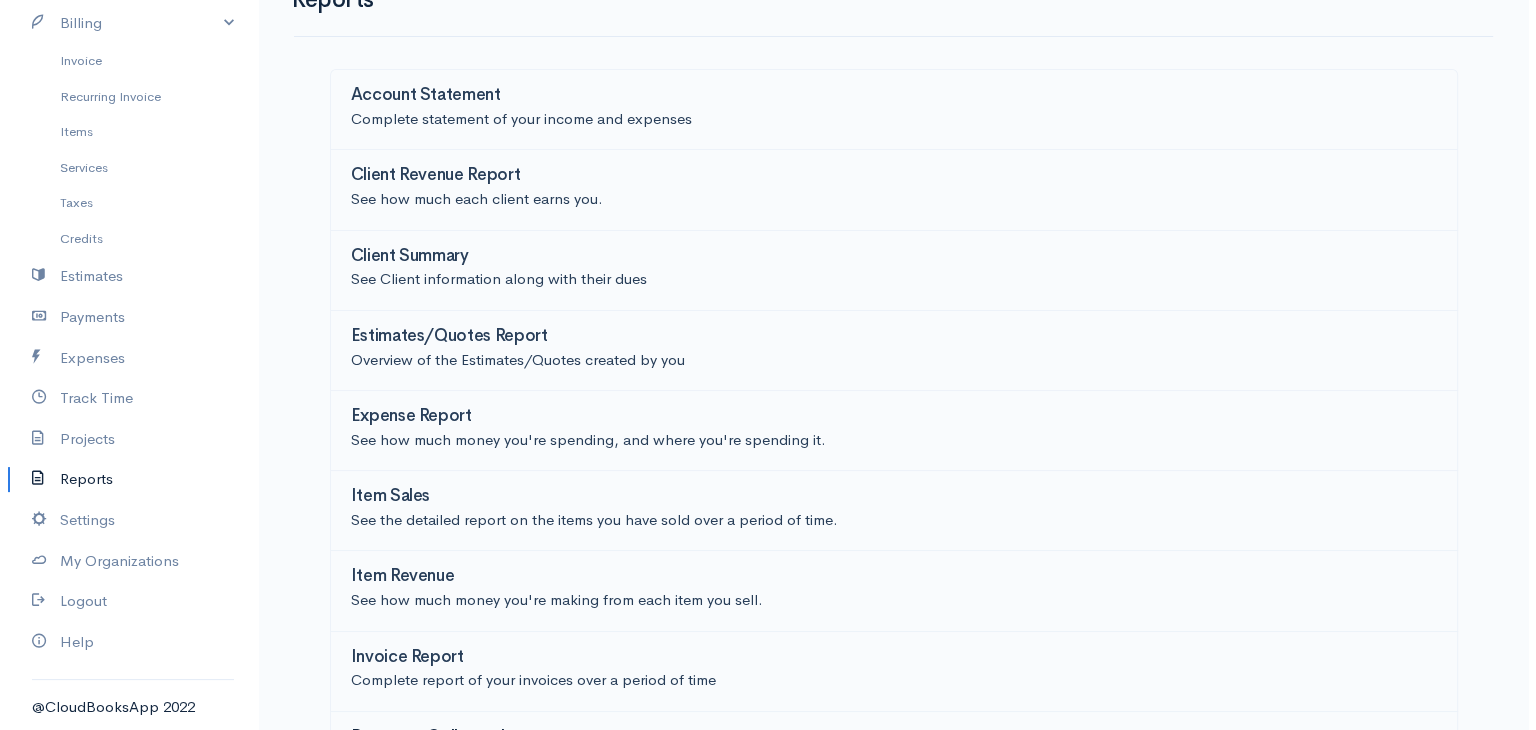 scroll, scrollTop: 0, scrollLeft: 0, axis: both 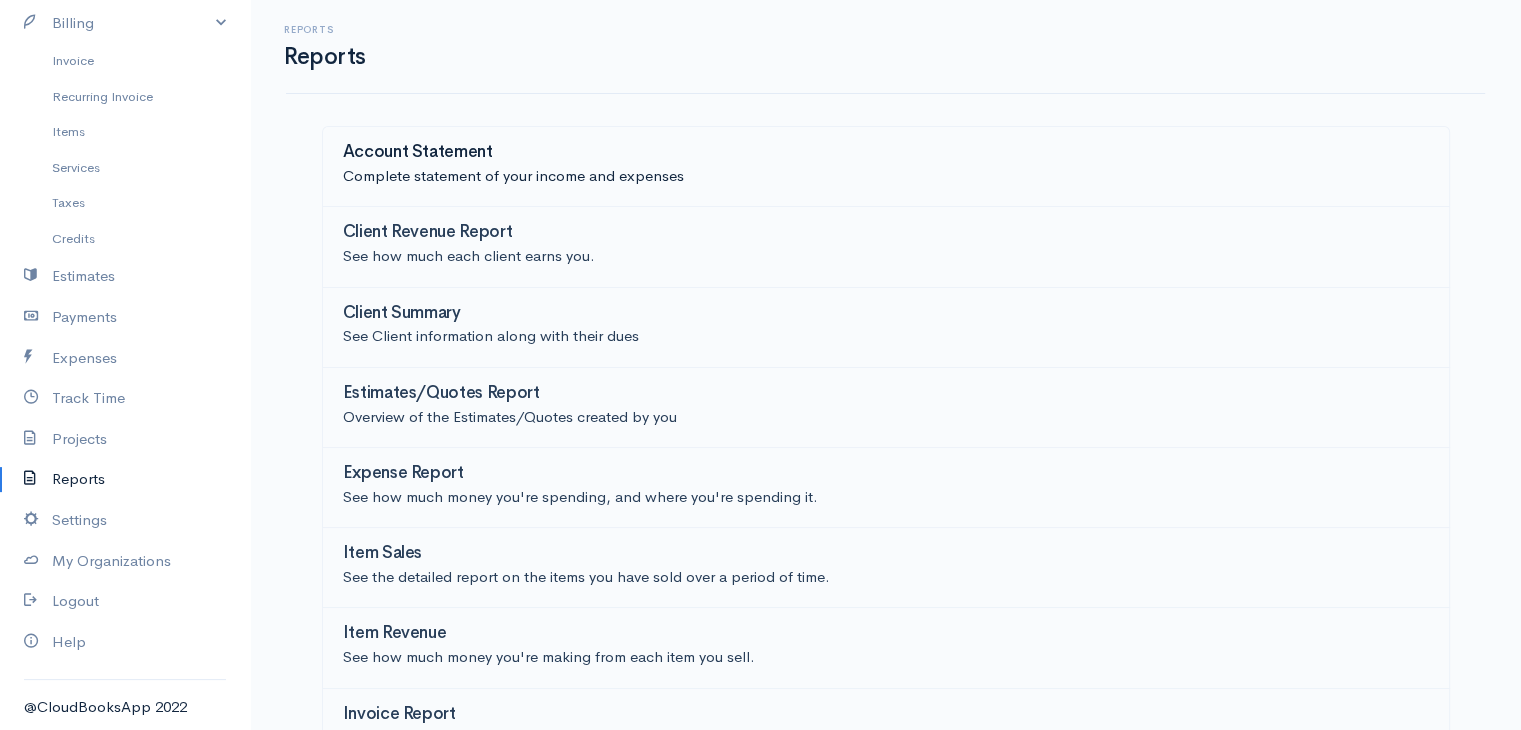 click on "Account Statement" at bounding box center (886, 154) 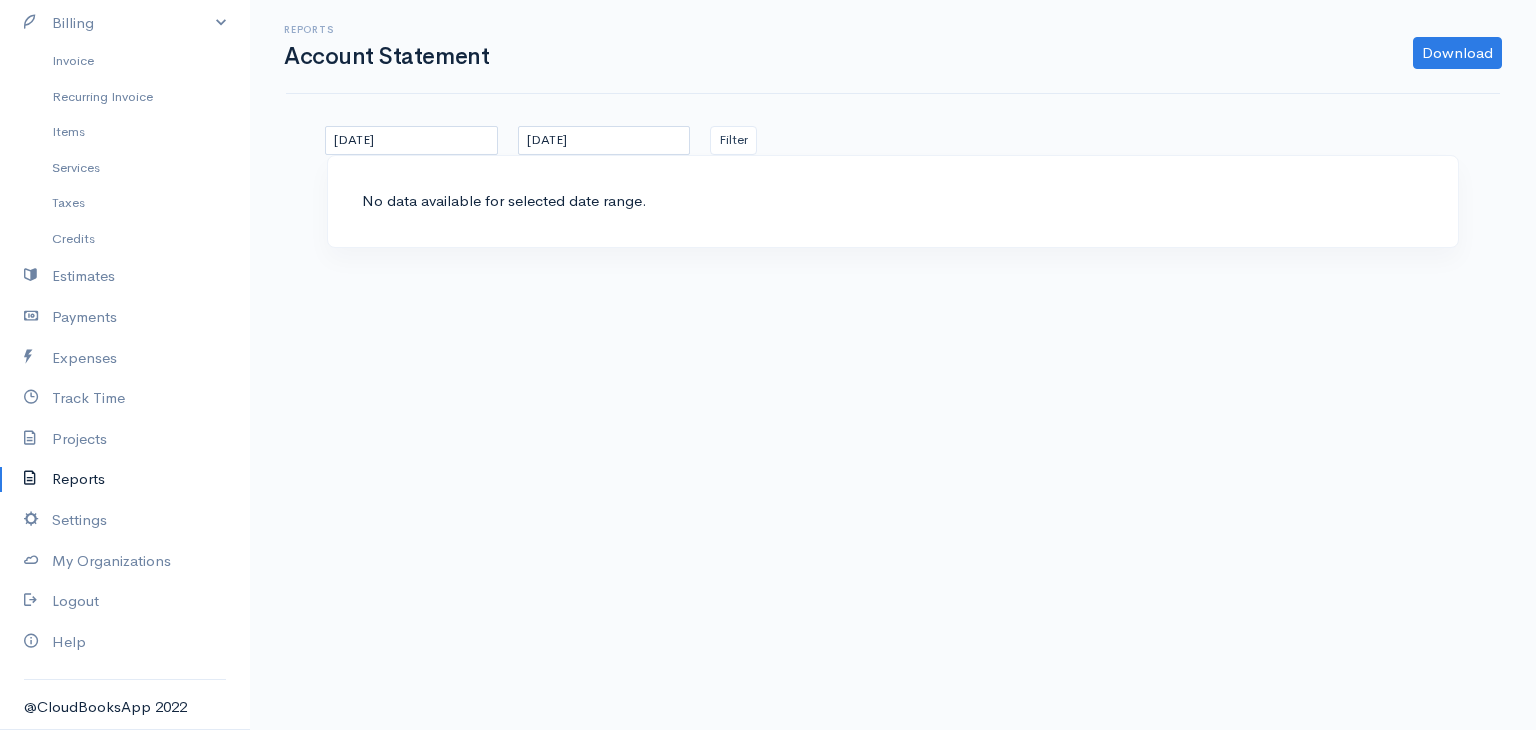 click on "No data available for selected date range." at bounding box center (893, 213) 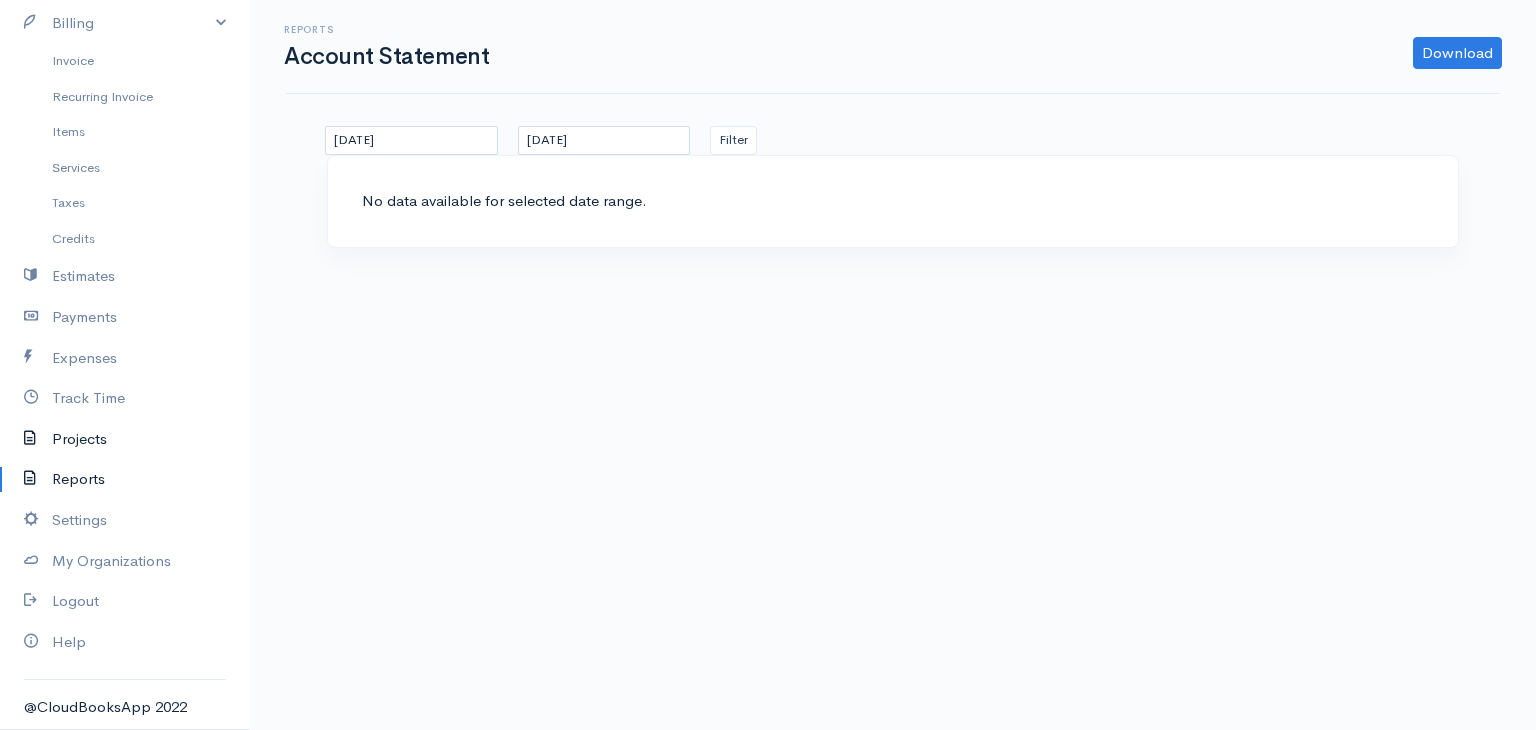 click on "Projects" at bounding box center (125, 439) 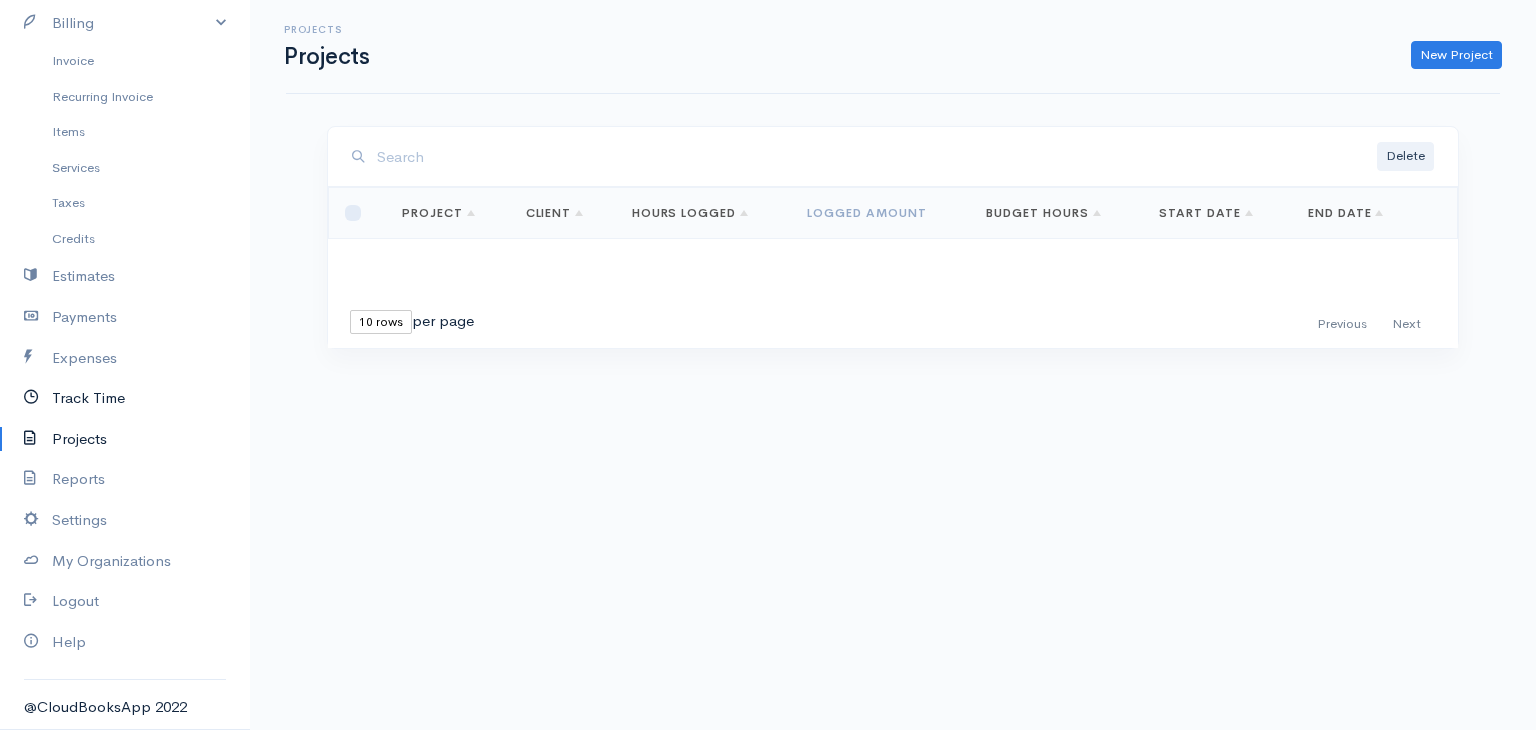 click on "Track Time" at bounding box center (125, 398) 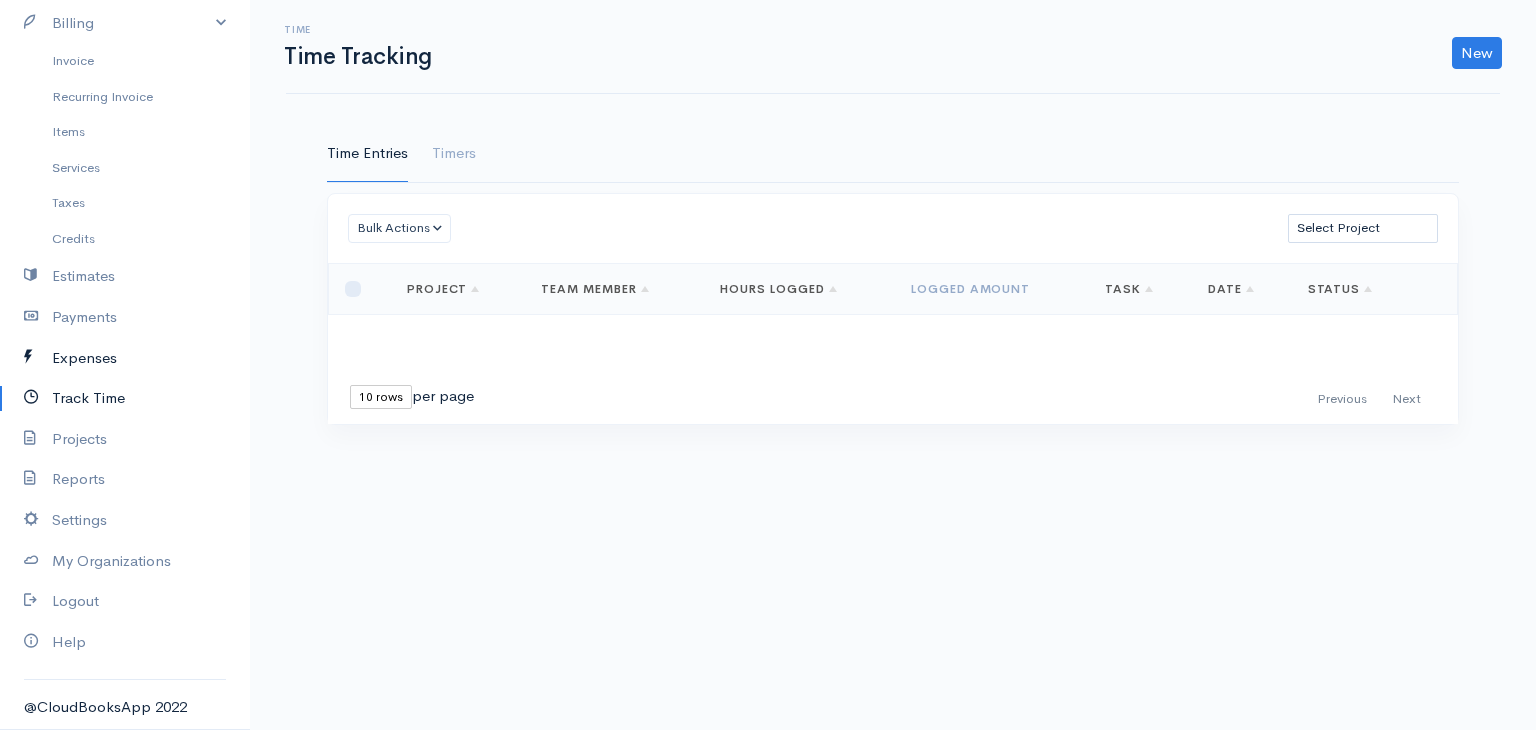 click on "Expenses" at bounding box center (125, 358) 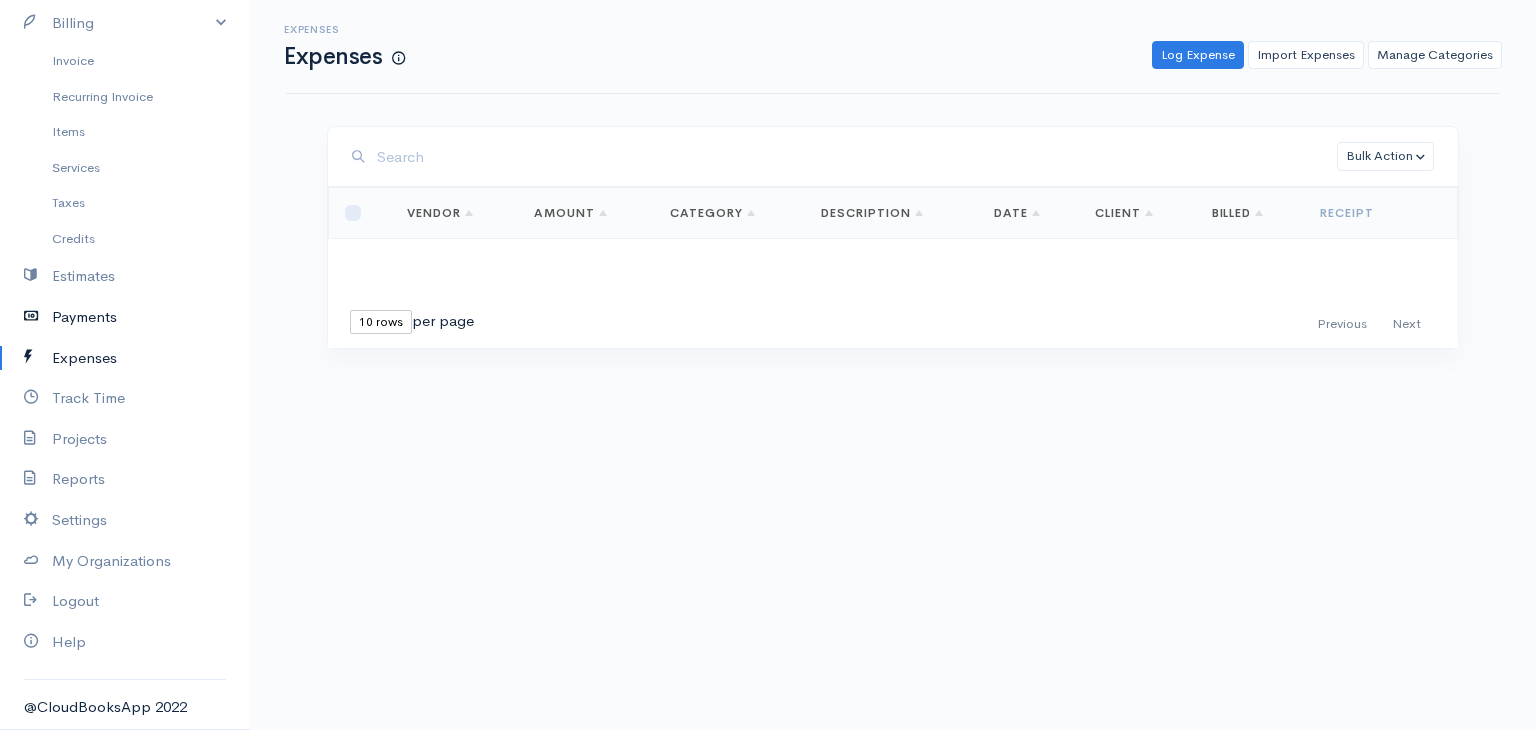 click on "Payments" at bounding box center [125, 317] 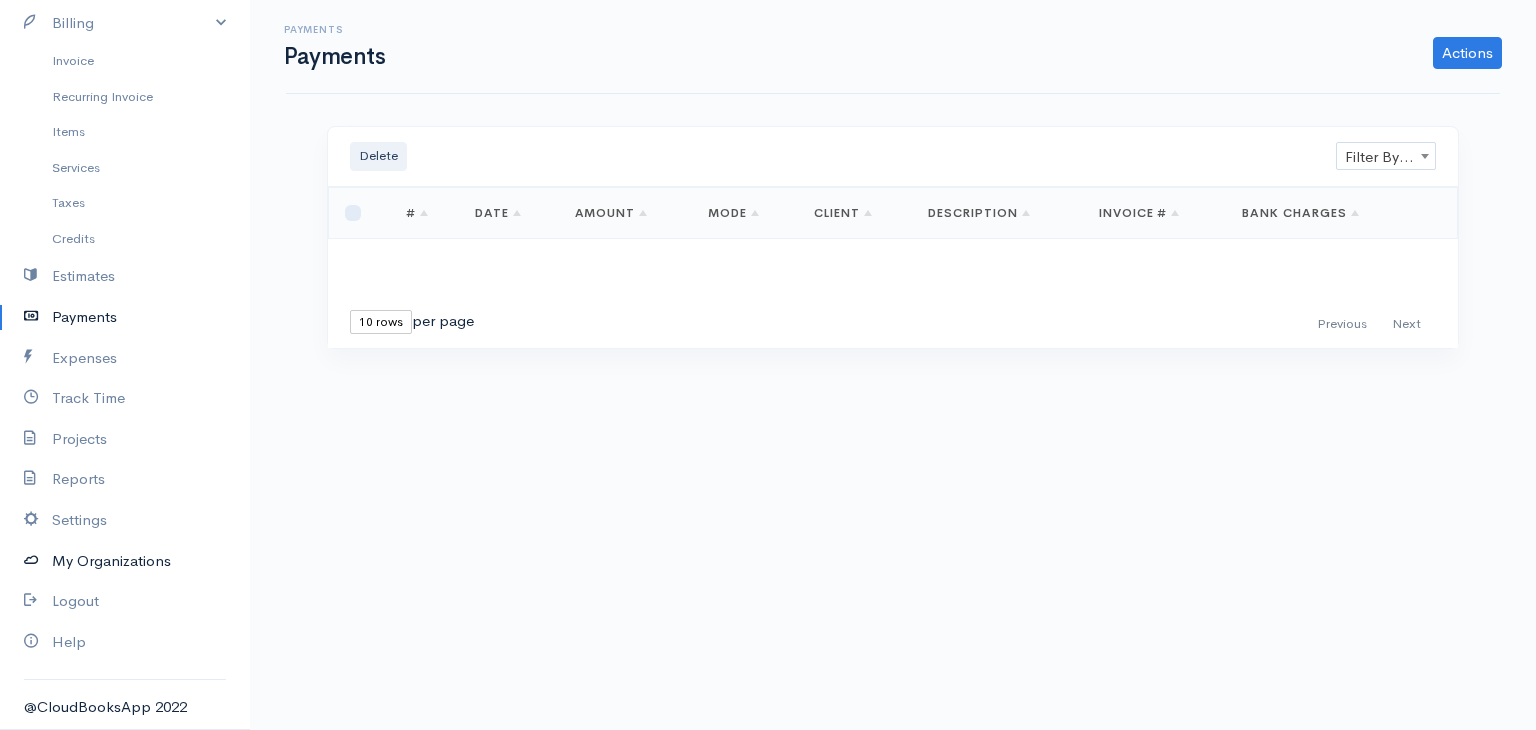 click on "My Organizations" at bounding box center [125, 561] 